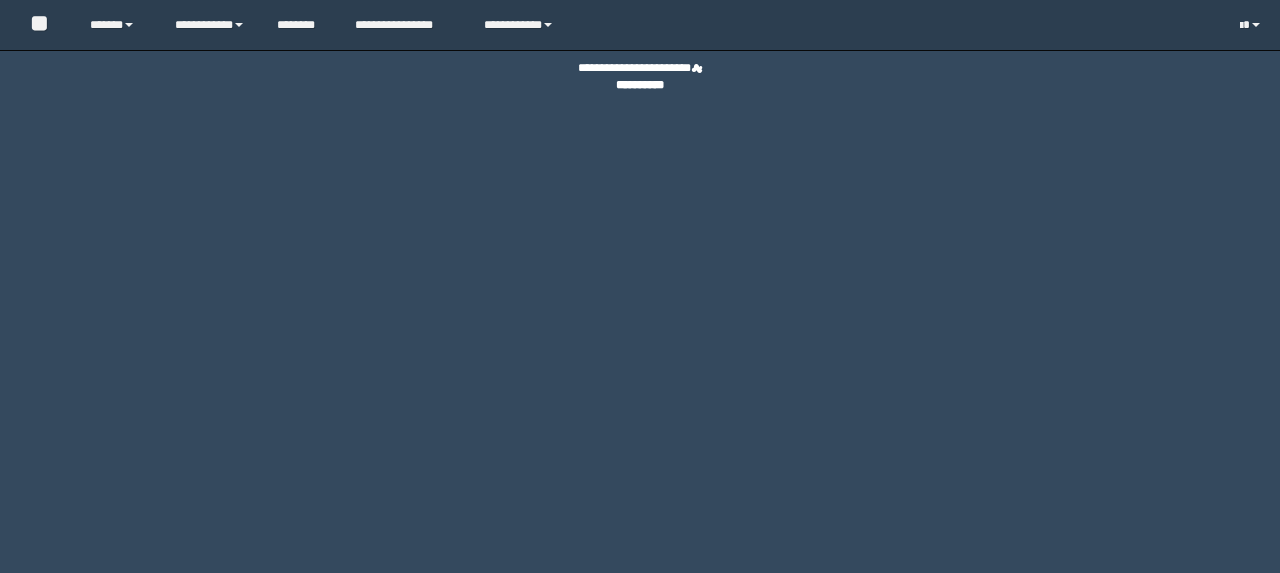 scroll, scrollTop: 0, scrollLeft: 0, axis: both 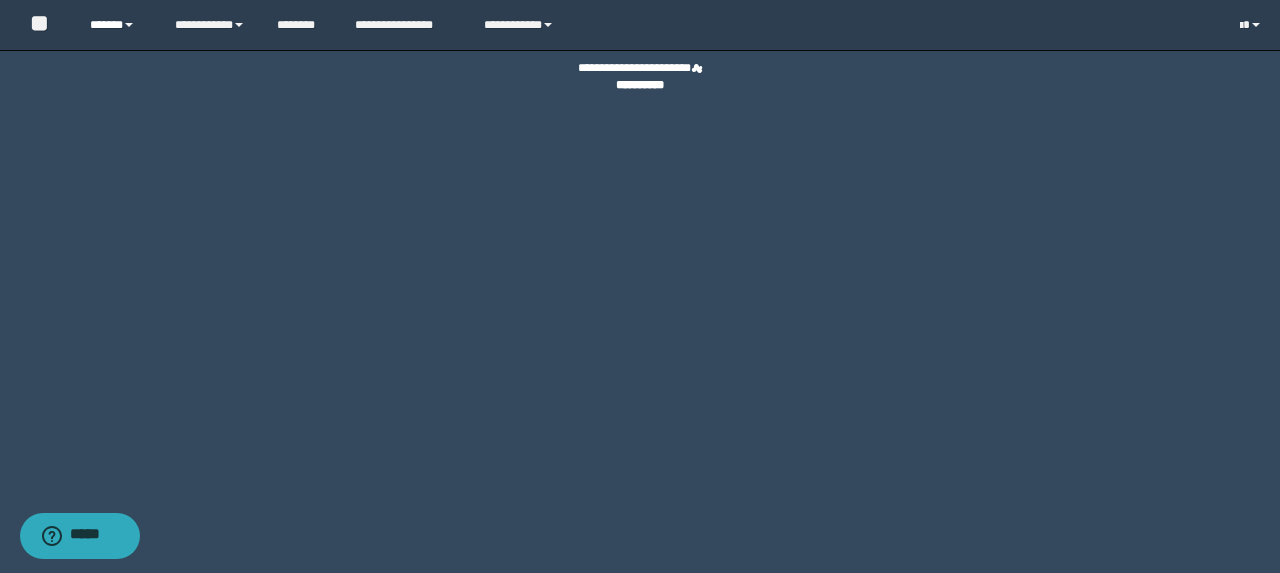 click on "******" at bounding box center (117, 25) 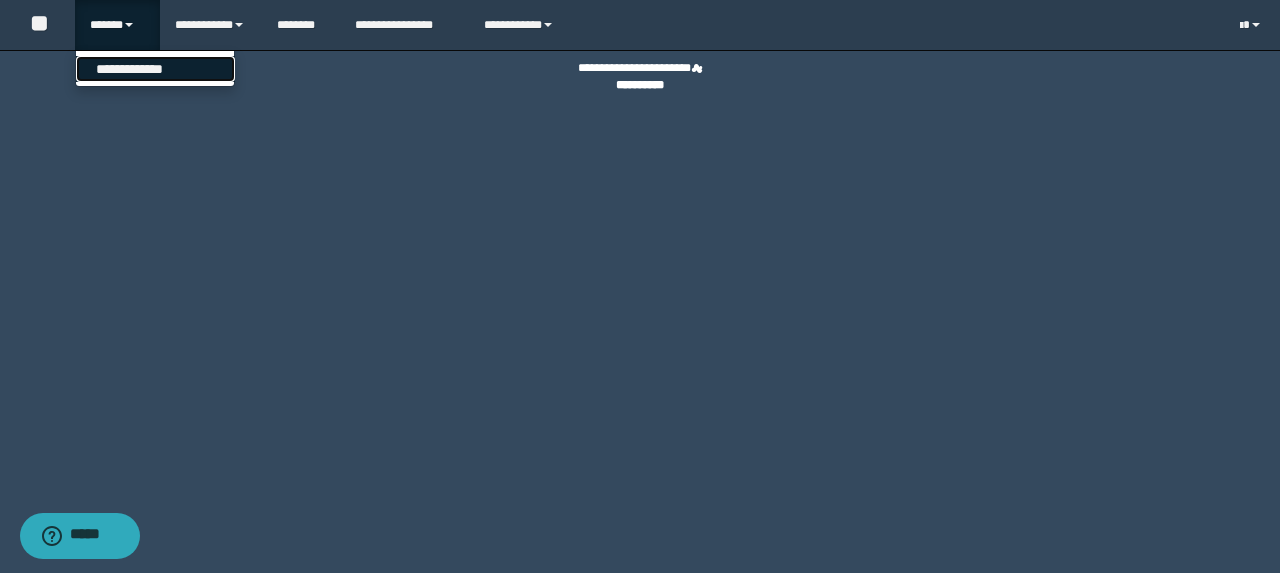 click on "**********" at bounding box center (155, 69) 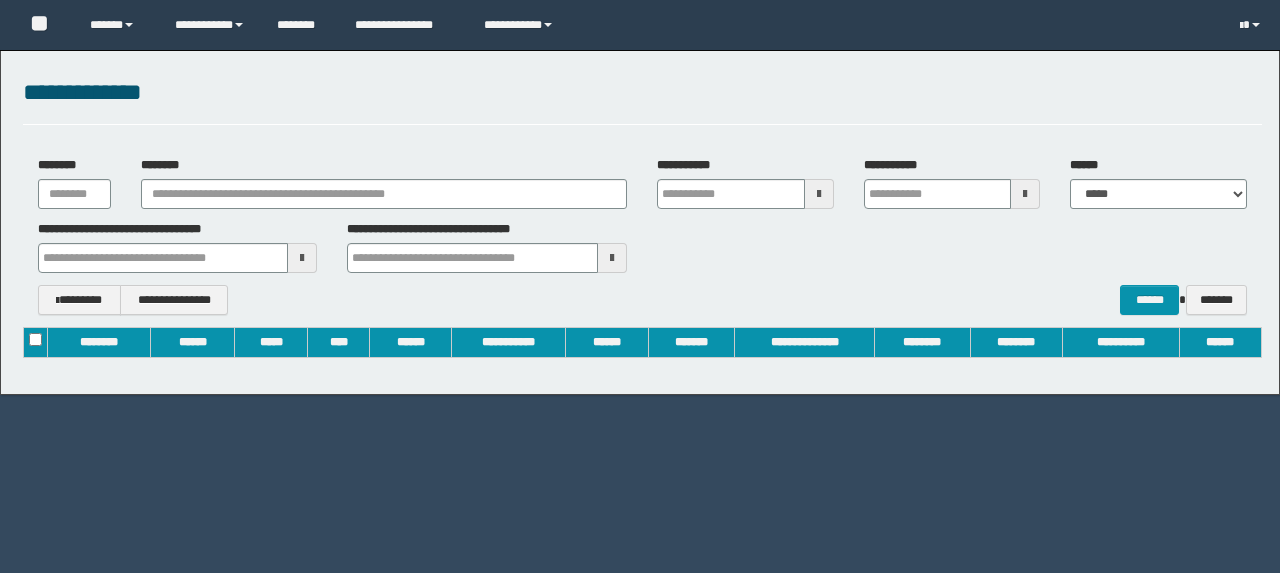 scroll, scrollTop: 0, scrollLeft: 0, axis: both 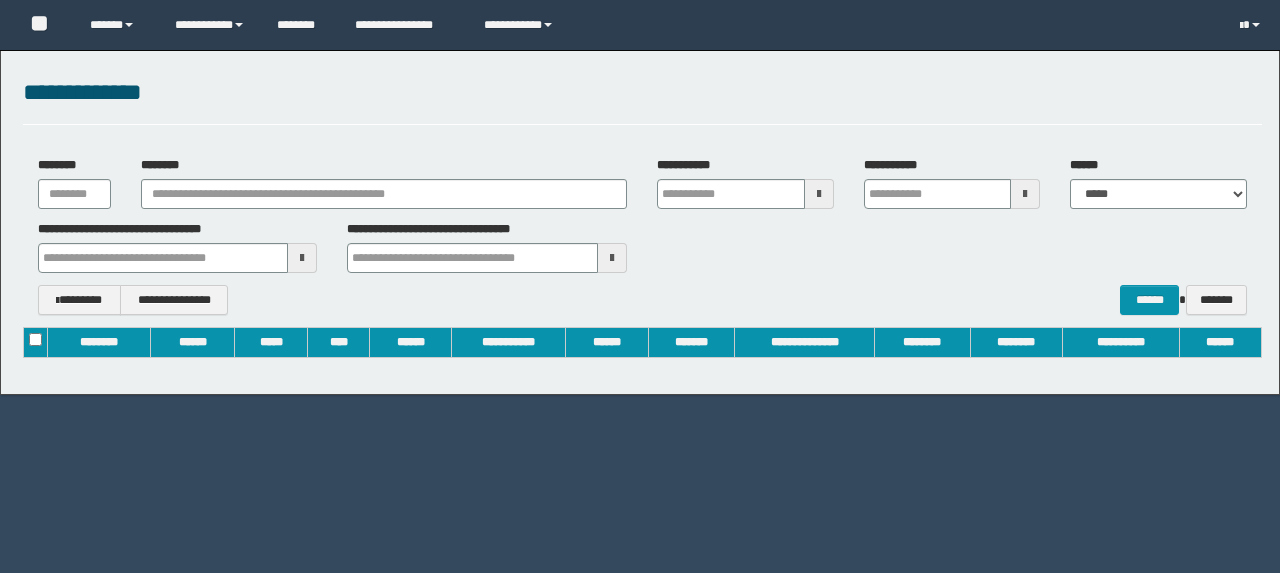 type on "**********" 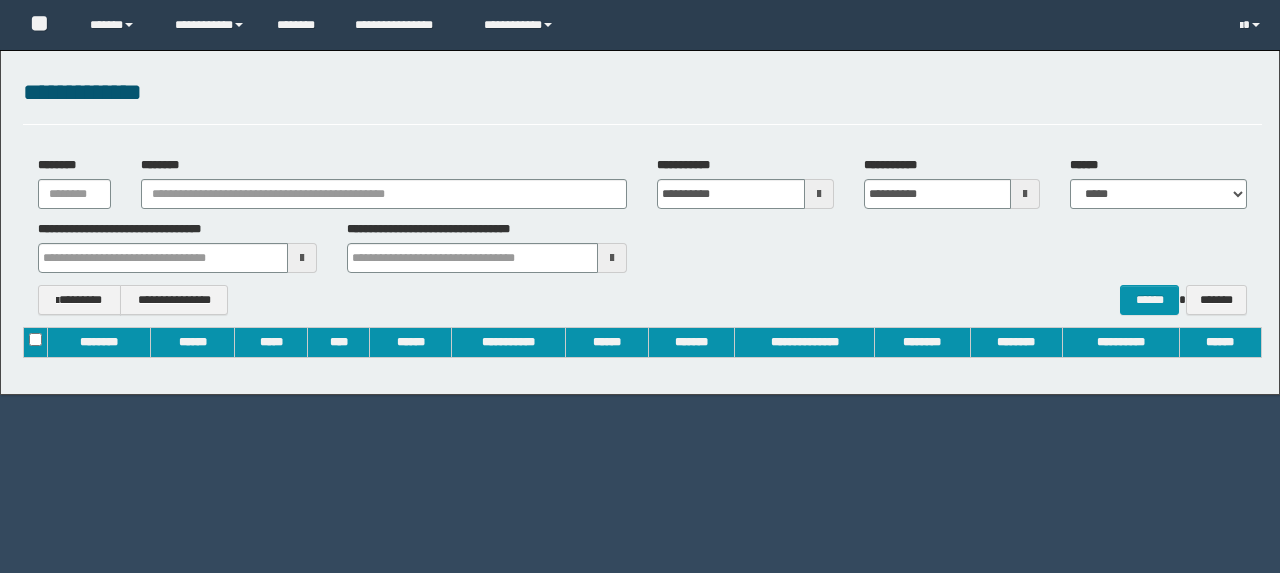 type 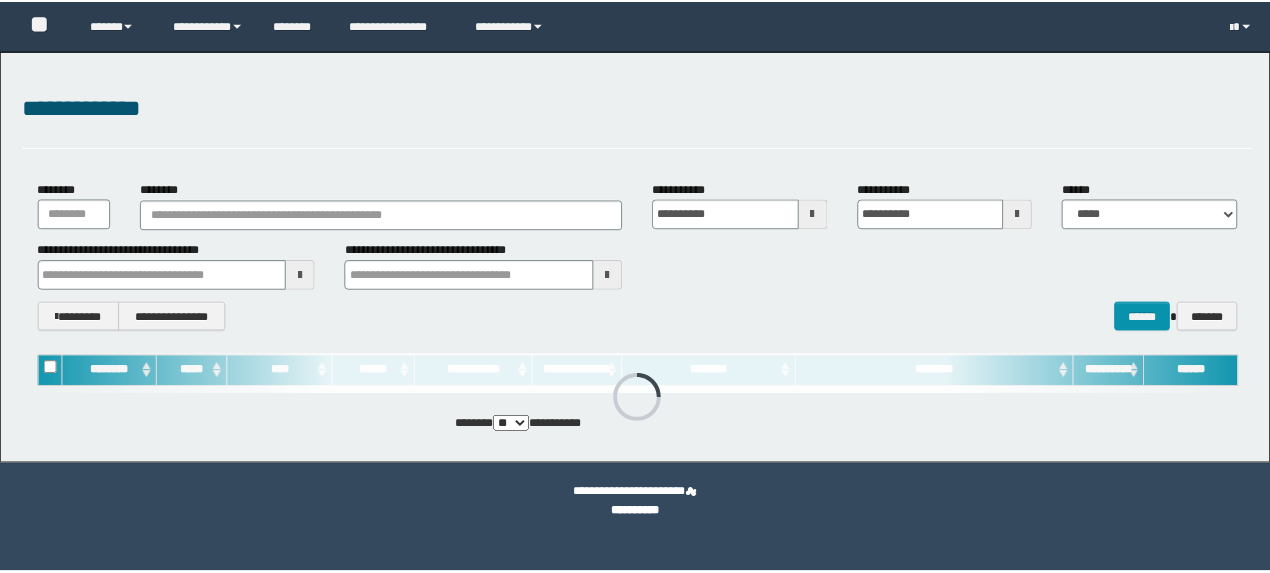 scroll, scrollTop: 0, scrollLeft: 0, axis: both 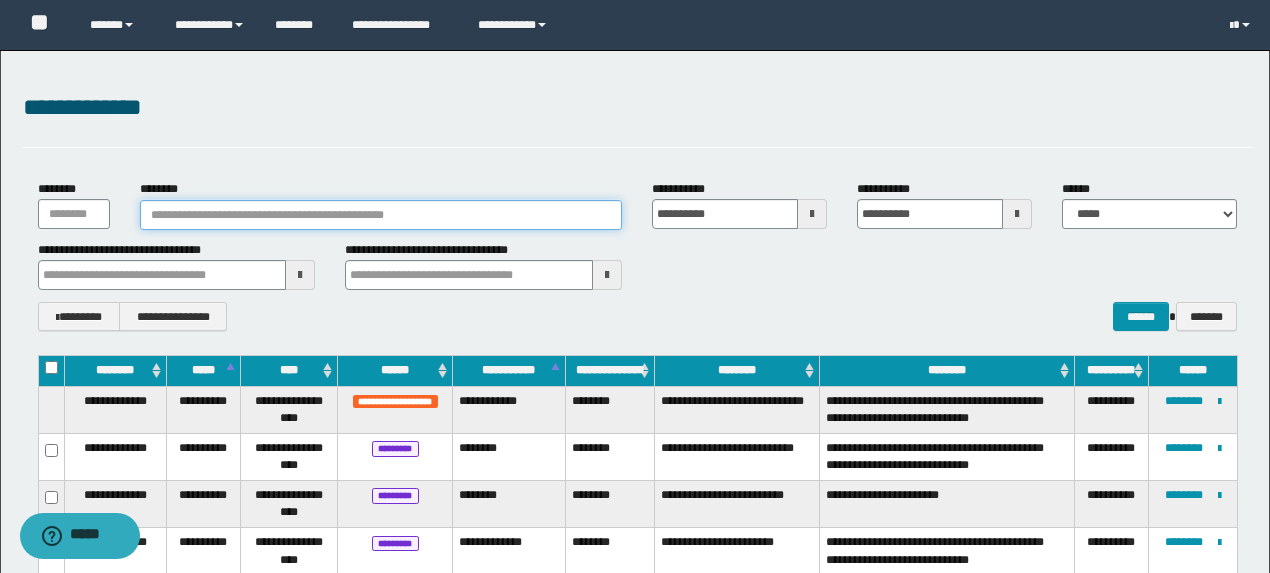 click on "********" at bounding box center [381, 215] 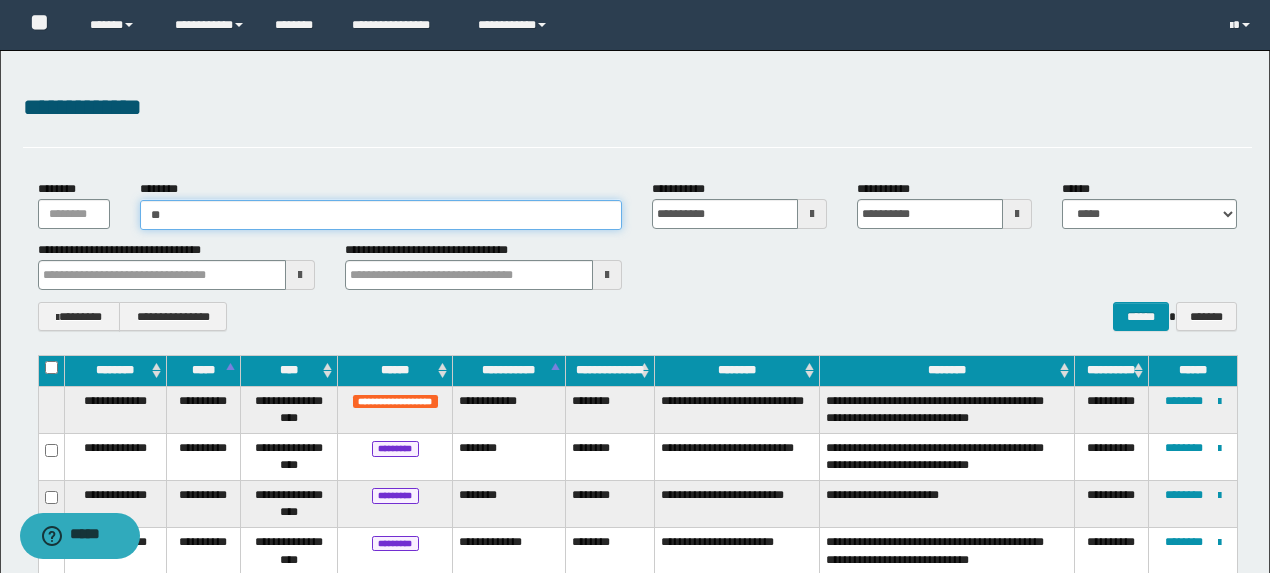 type on "***" 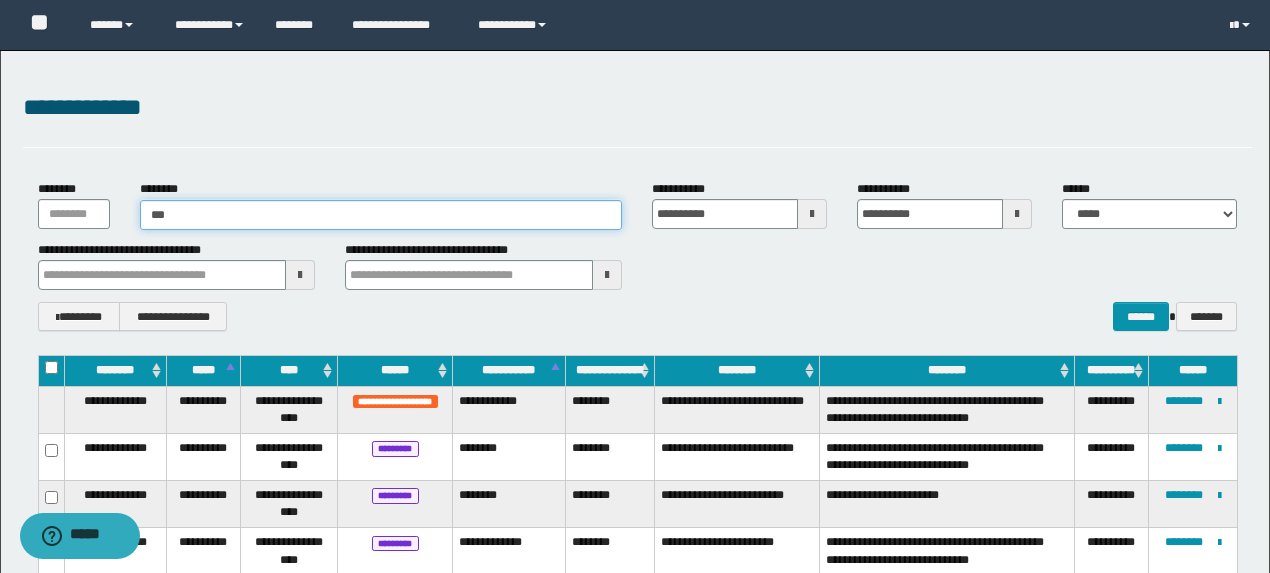 type on "***" 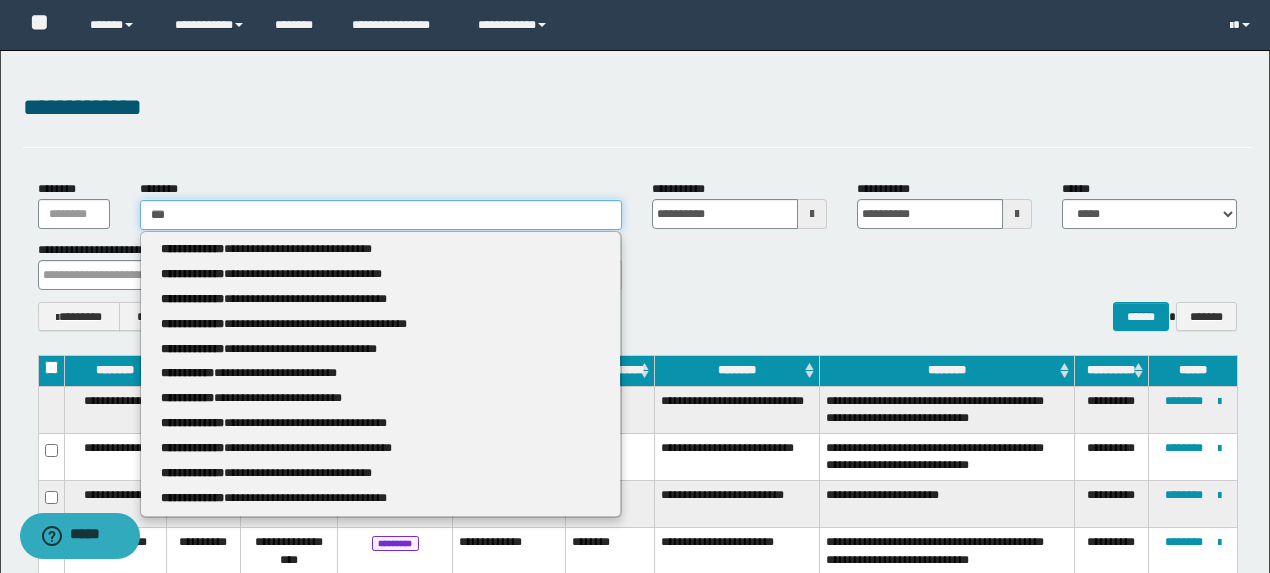 type 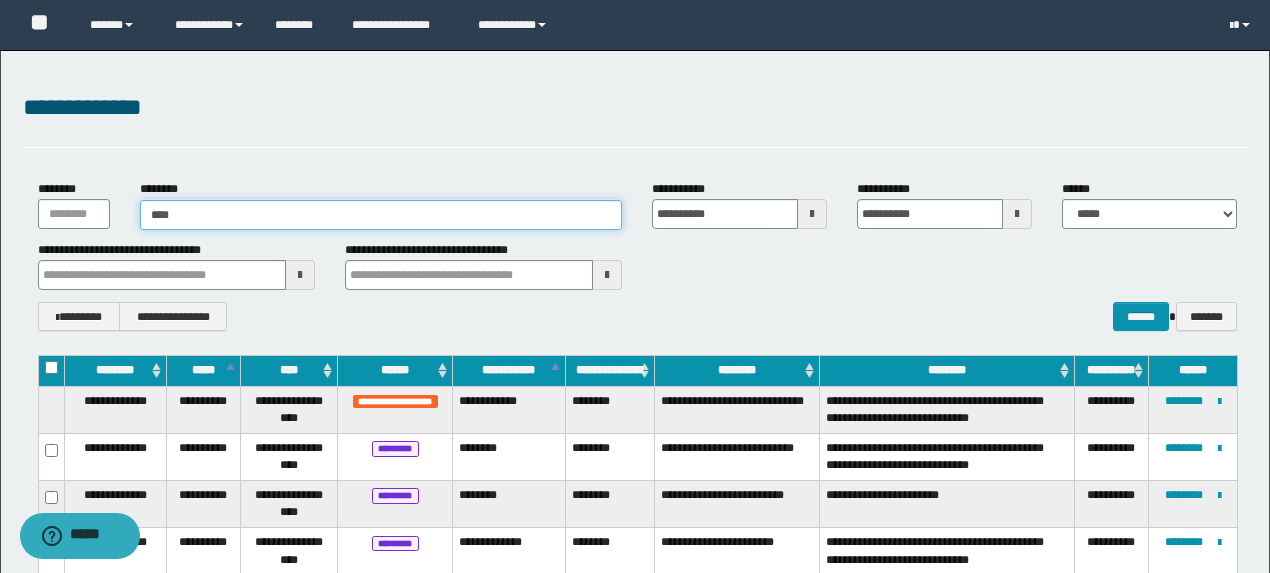 type on "*****" 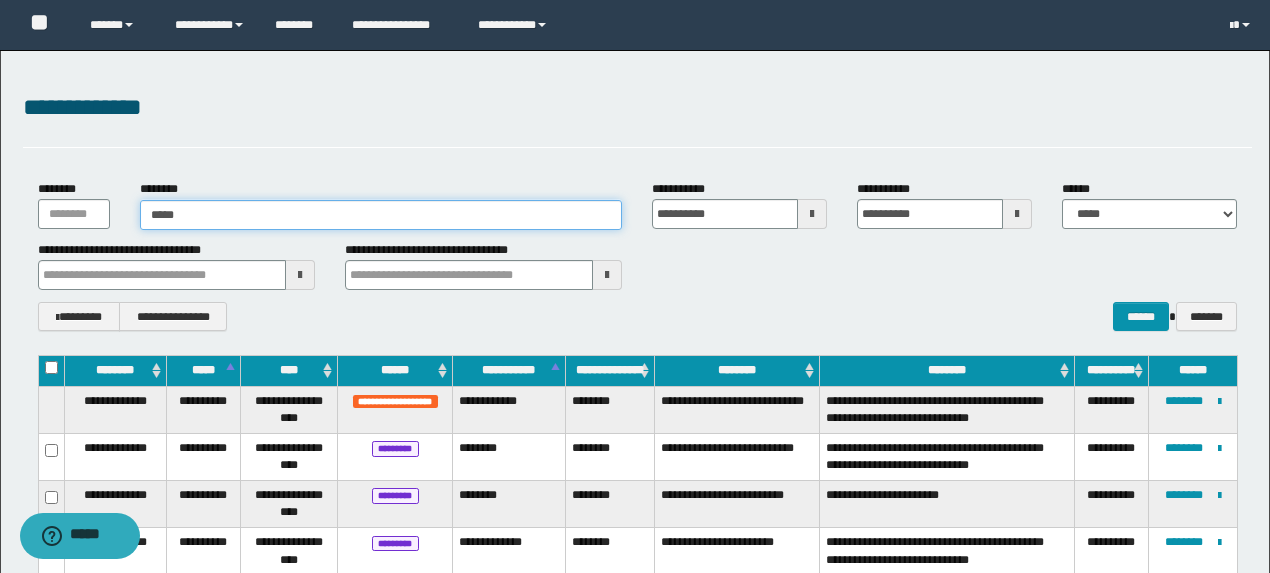 click on "*****" at bounding box center [381, 215] 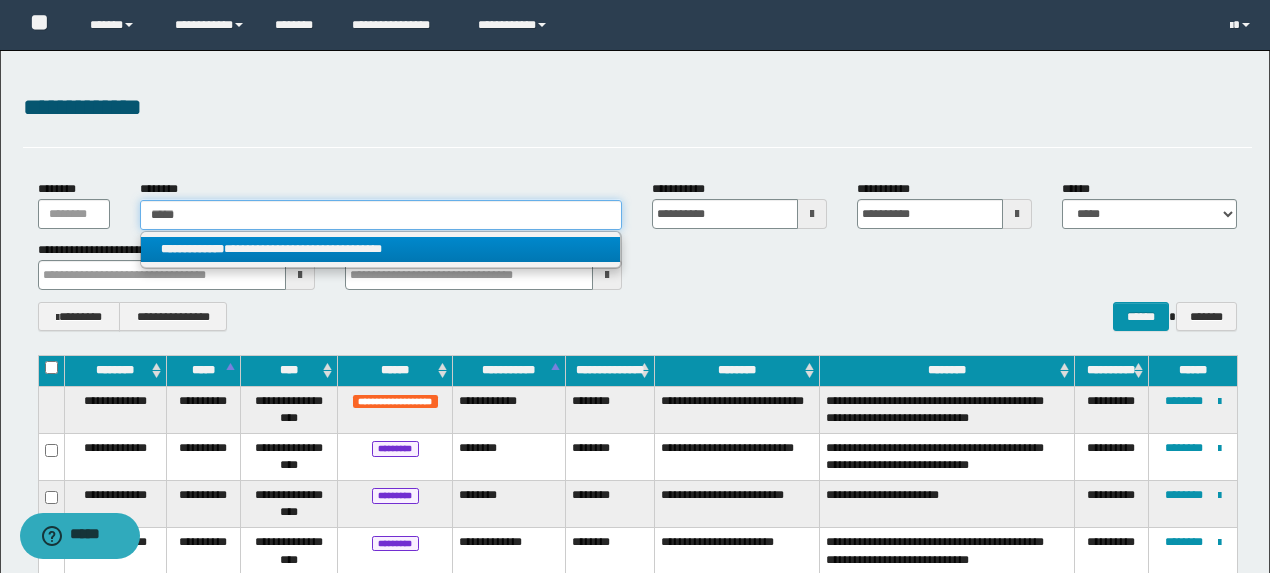 type on "*****" 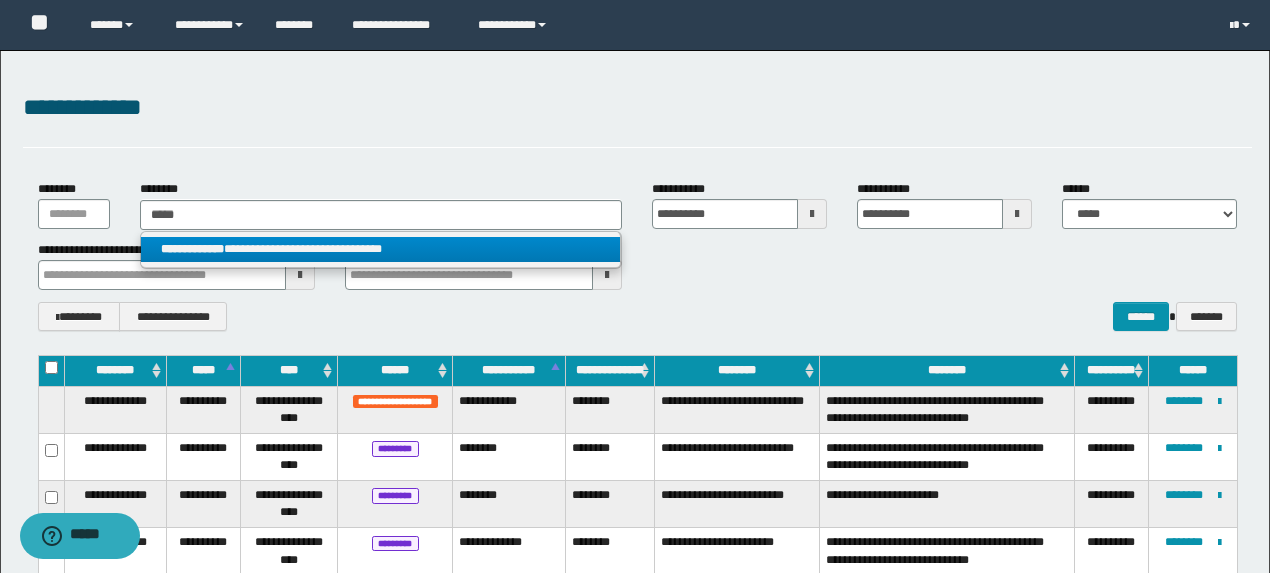 click on "**********" at bounding box center [380, 249] 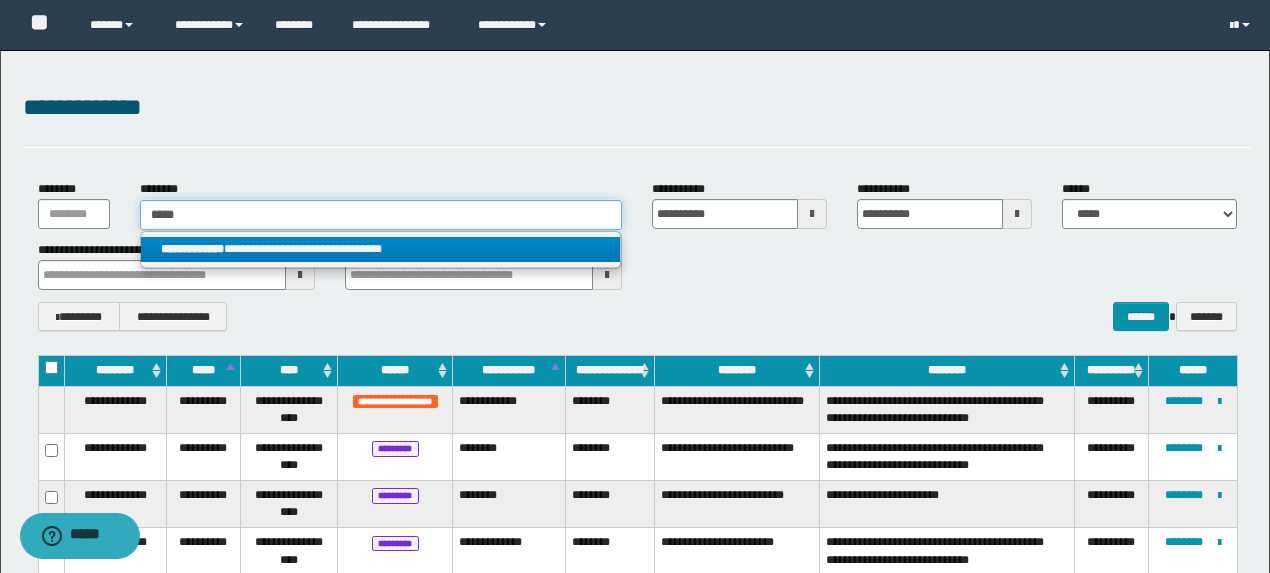 type 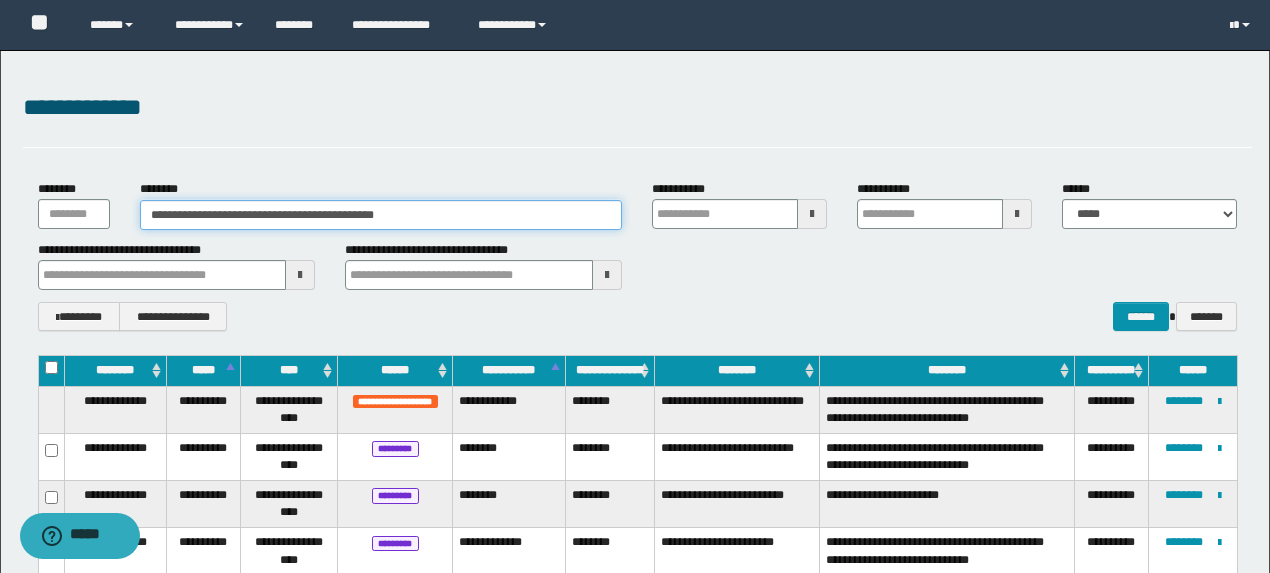type 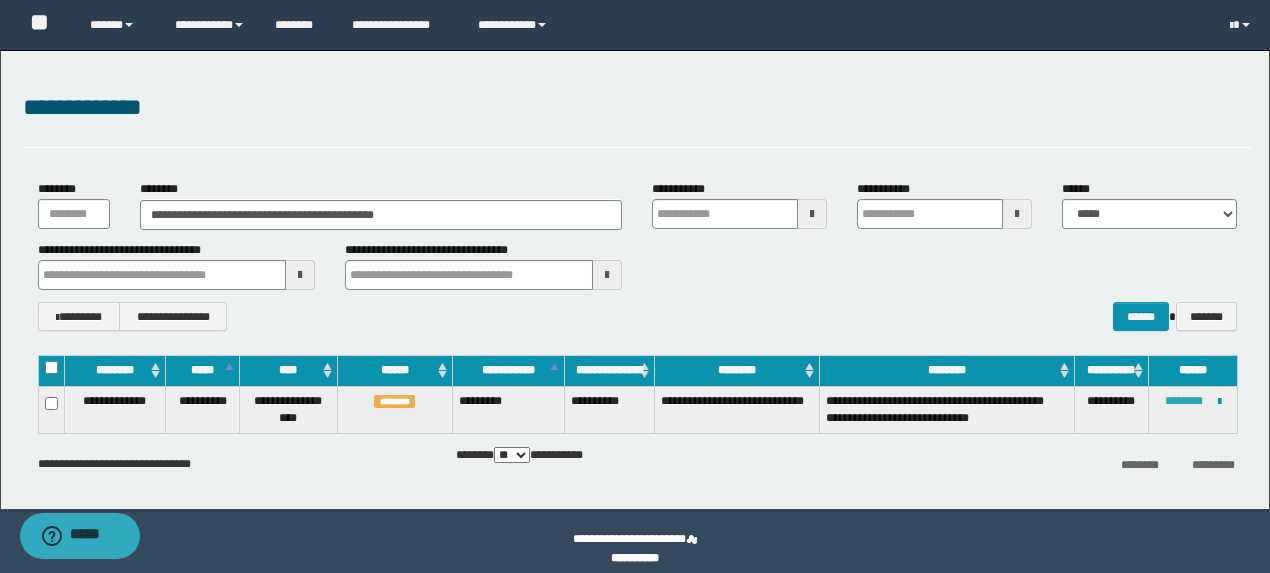 click on "********" at bounding box center [1184, 401] 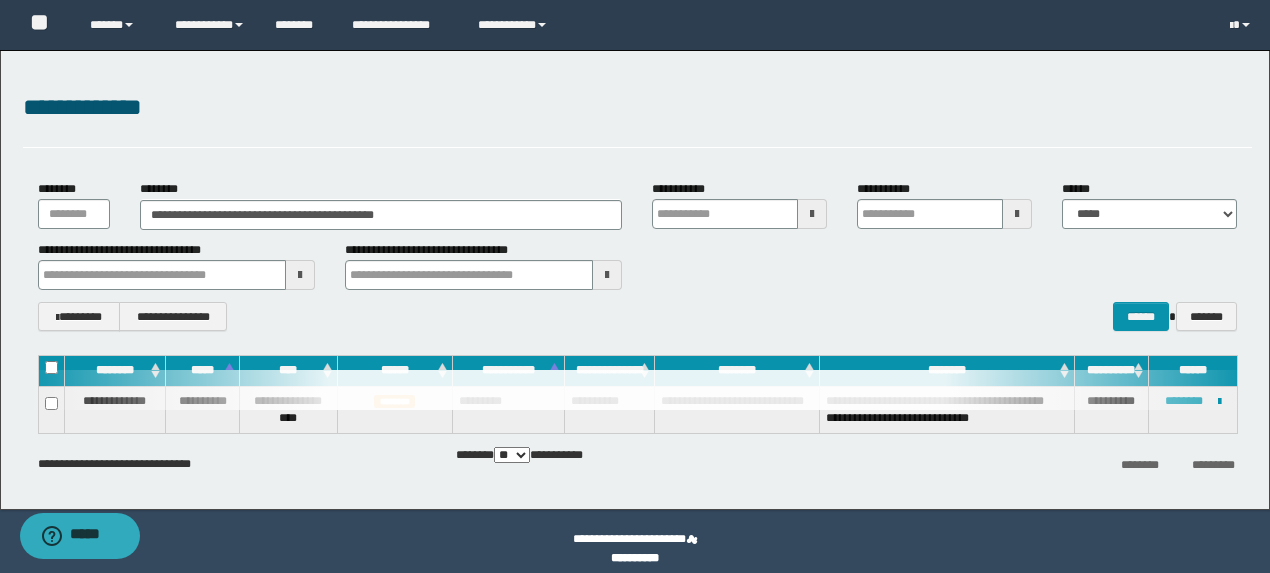 type 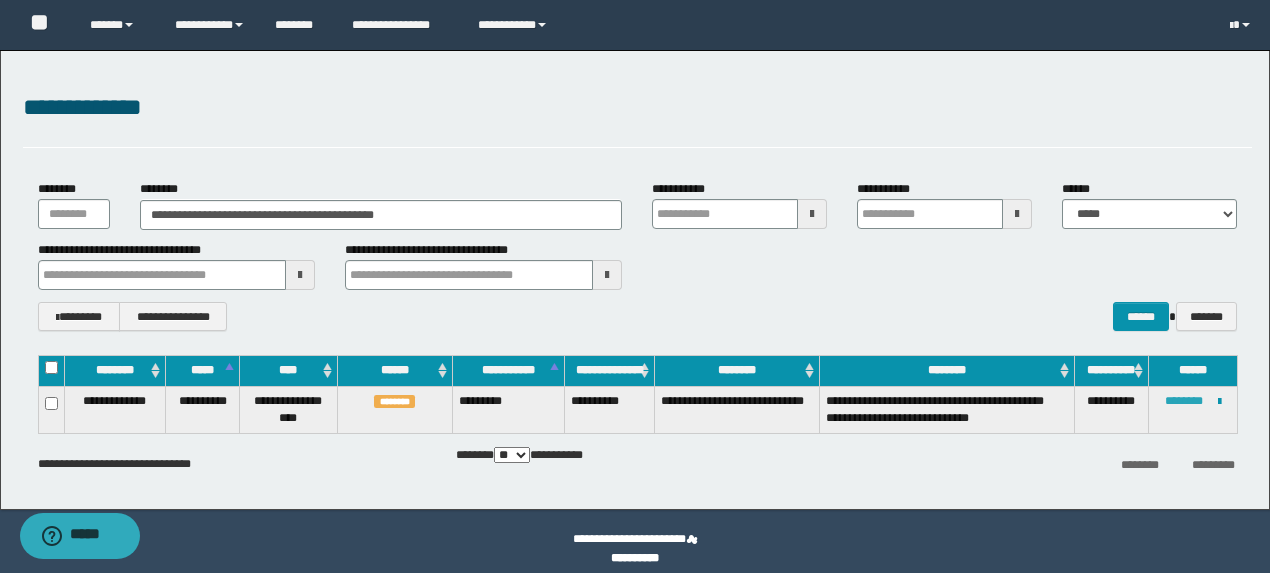 click on "********" at bounding box center (1184, 401) 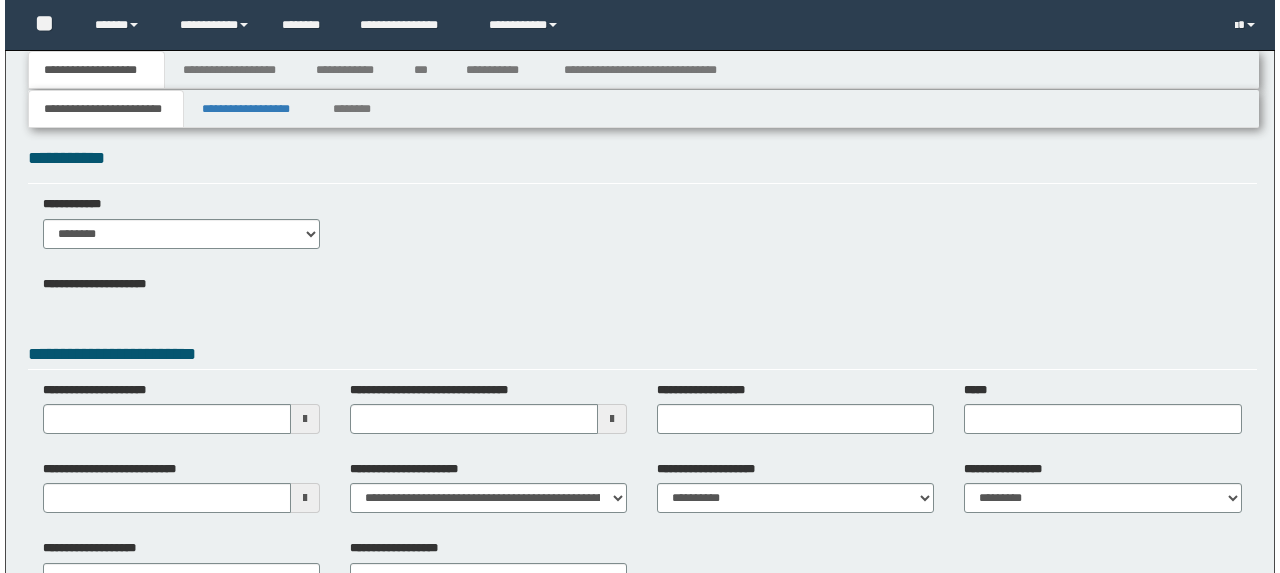 scroll, scrollTop: 0, scrollLeft: 0, axis: both 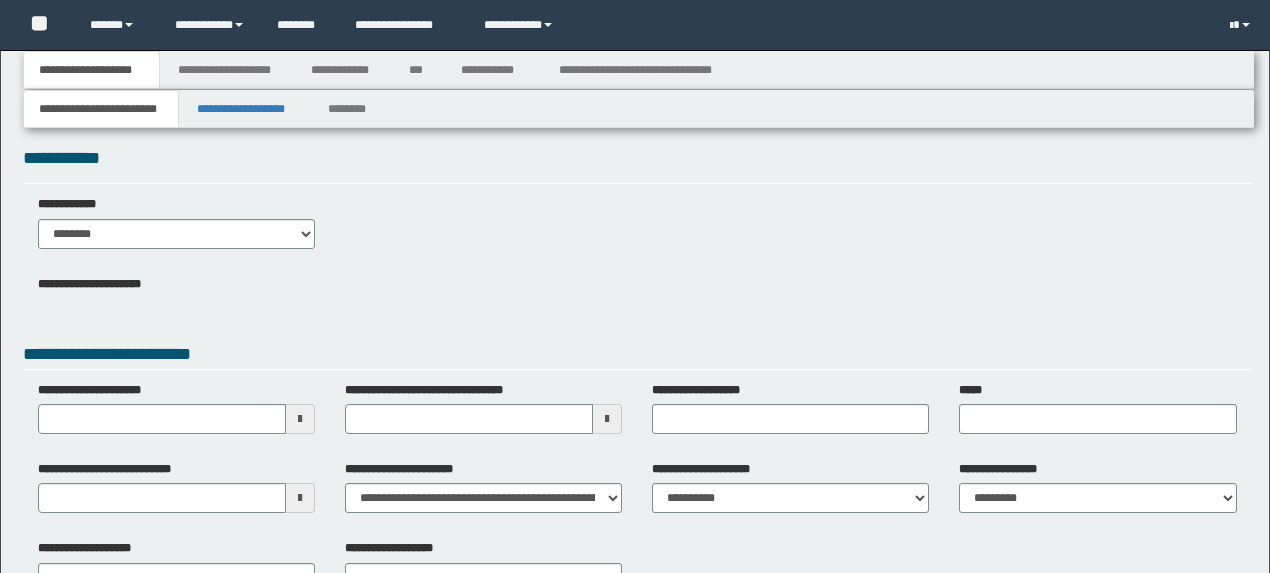 click on "**********" at bounding box center (227, 70) 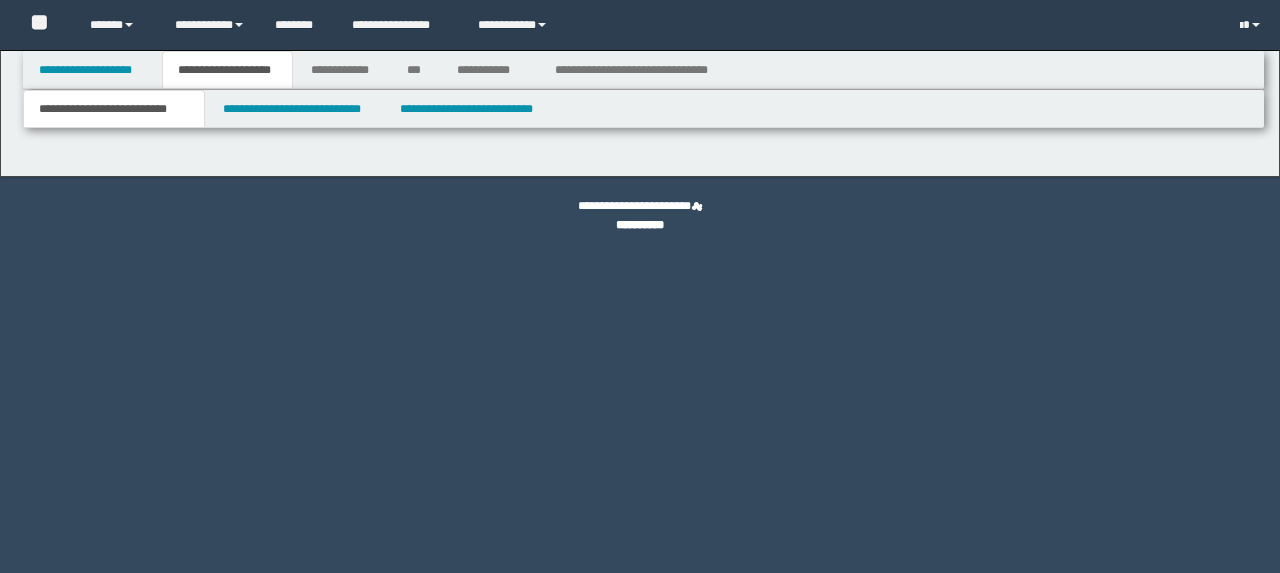 scroll, scrollTop: 0, scrollLeft: 0, axis: both 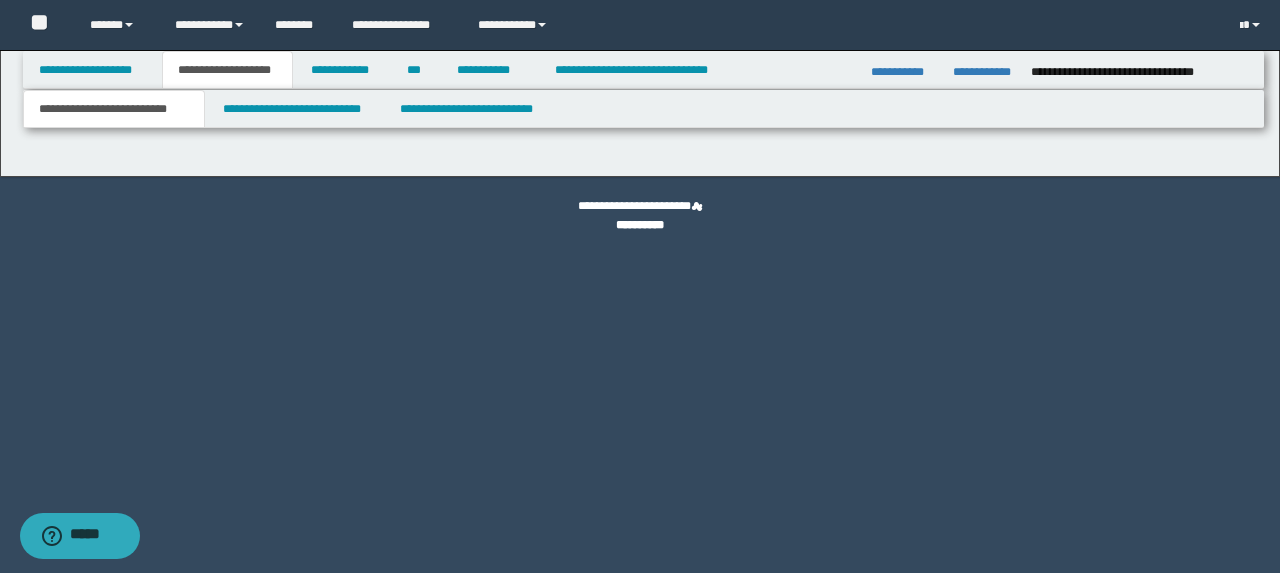 click on "**********" at bounding box center (227, 70) 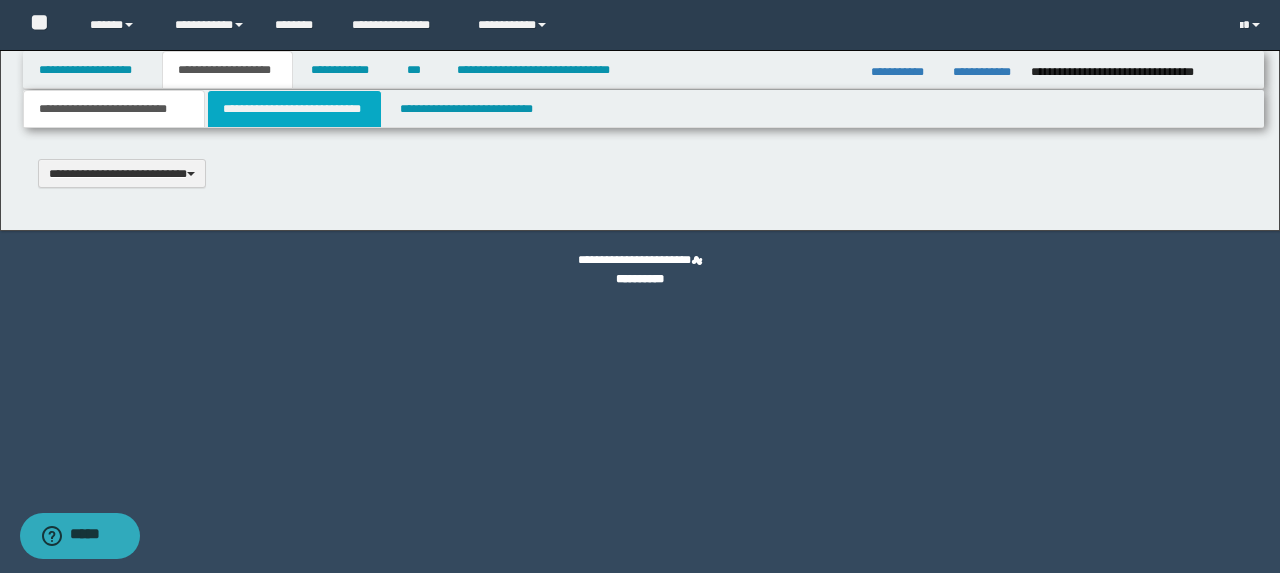 click on "**********" at bounding box center [294, 109] 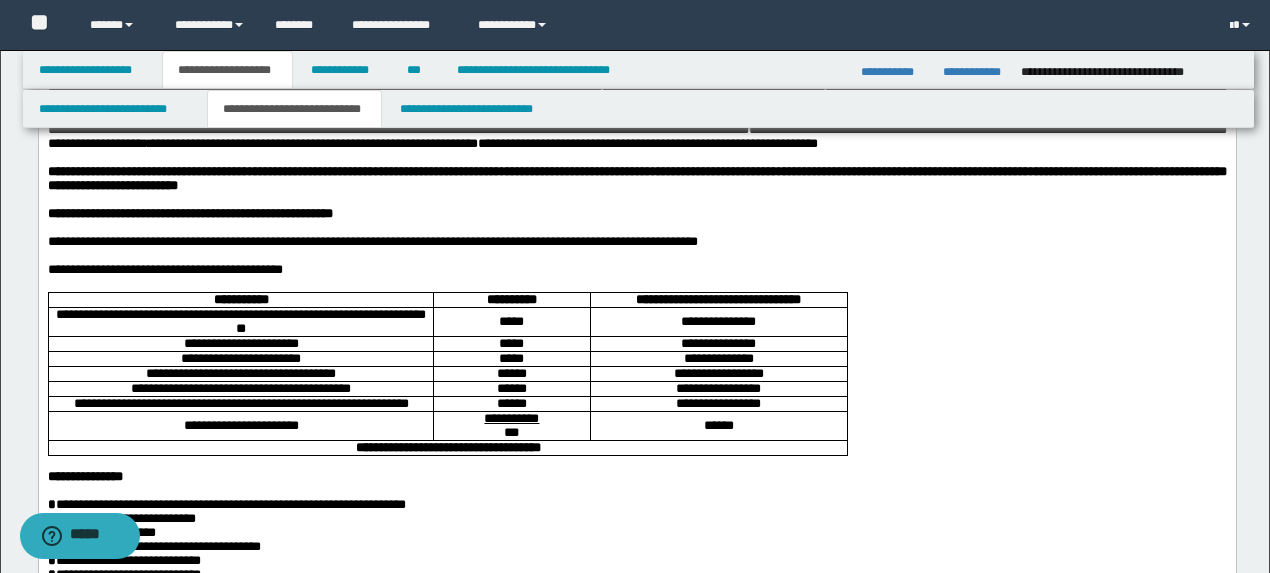 scroll, scrollTop: 178, scrollLeft: 0, axis: vertical 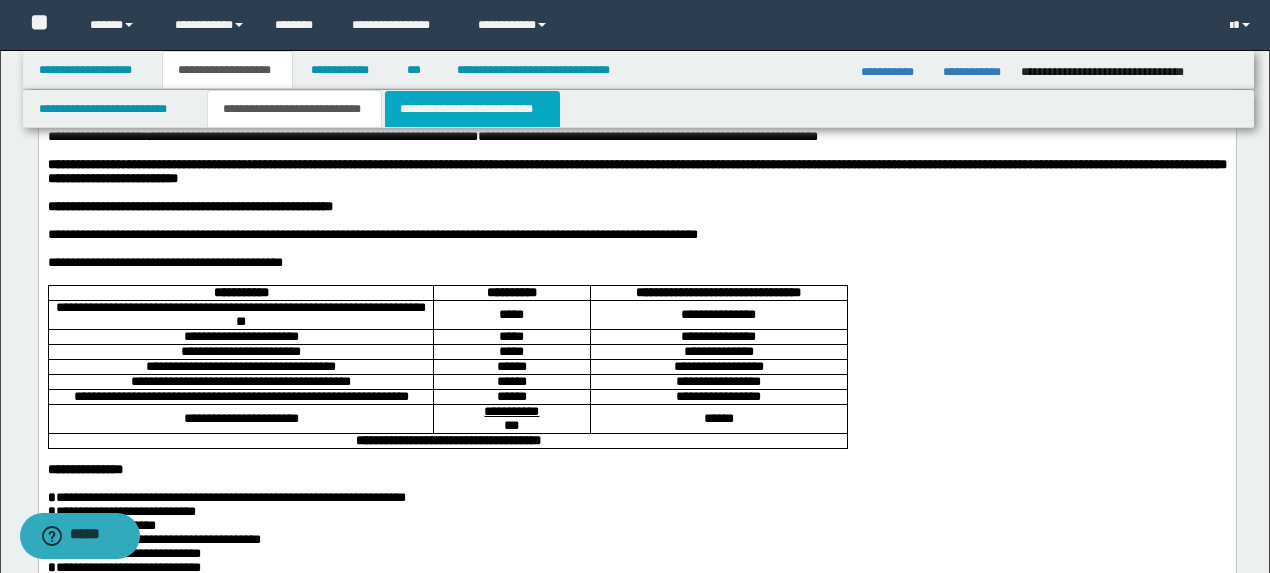 click on "**********" at bounding box center [472, 109] 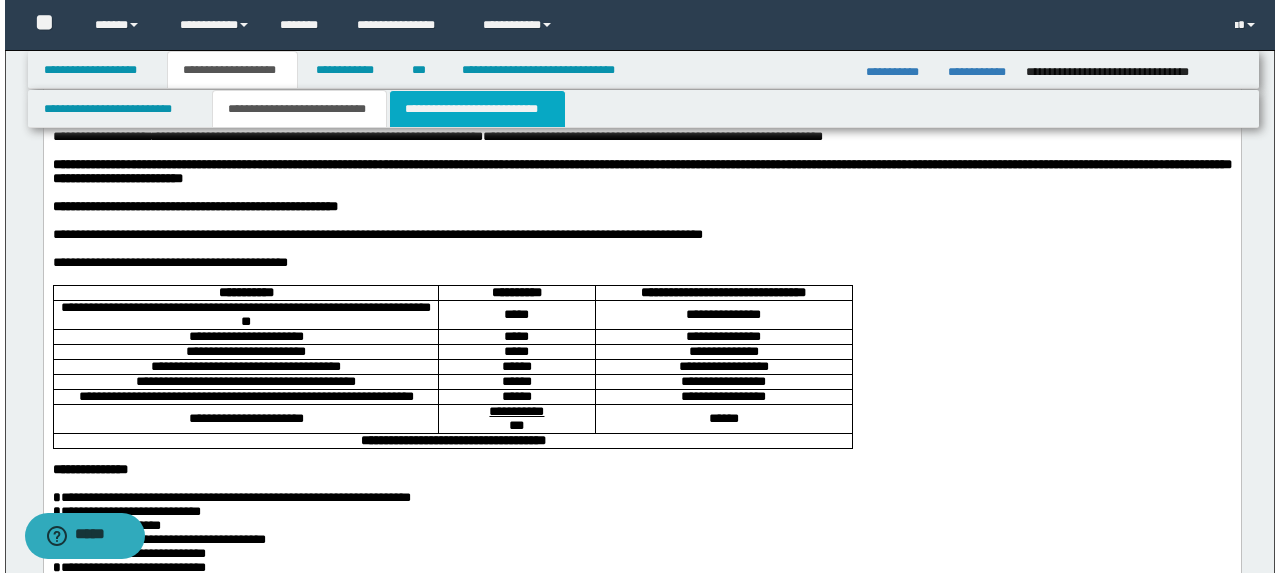 scroll, scrollTop: 0, scrollLeft: 0, axis: both 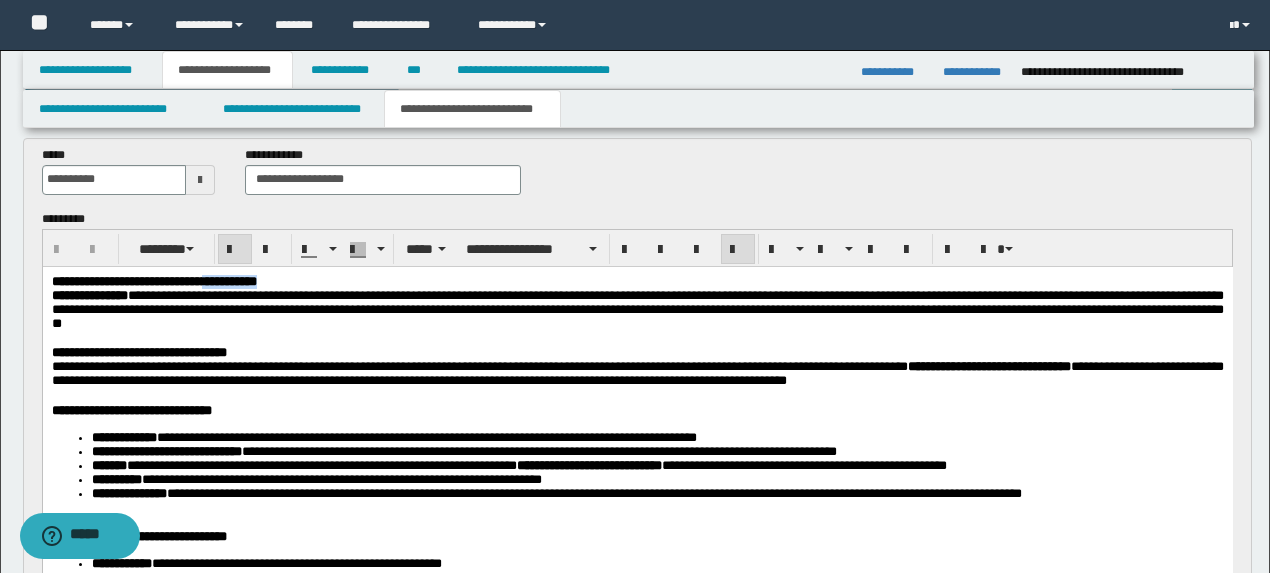 drag, startPoint x: 395, startPoint y: 279, endPoint x: 283, endPoint y: 282, distance: 112.04017 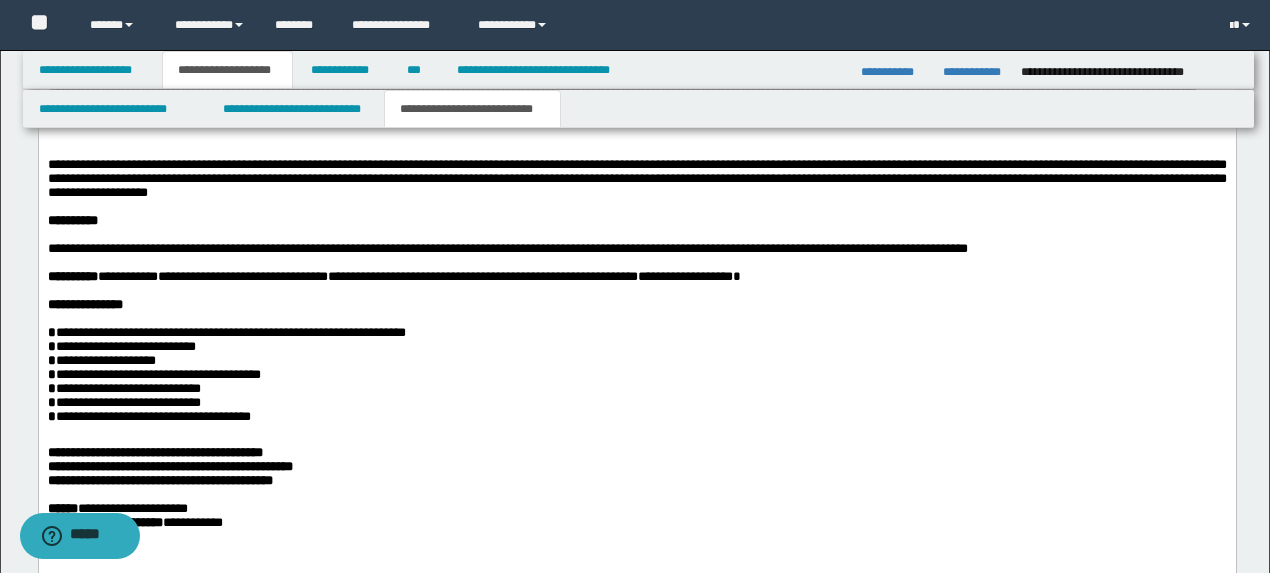 scroll, scrollTop: 3466, scrollLeft: 0, axis: vertical 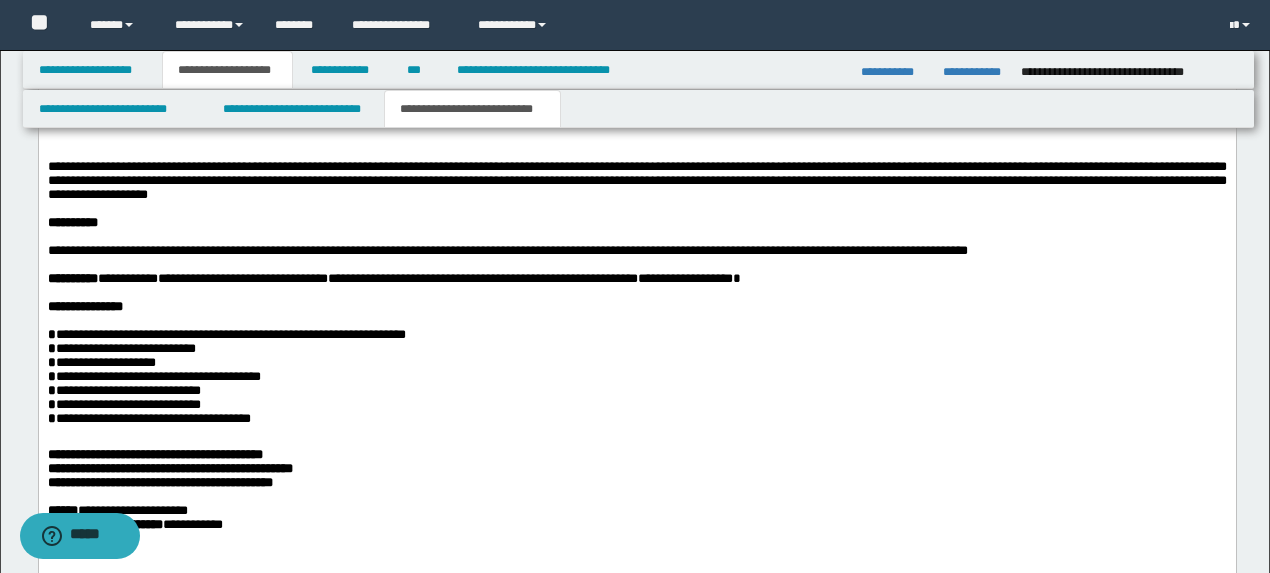 click on "**********" at bounding box center (636, 96) 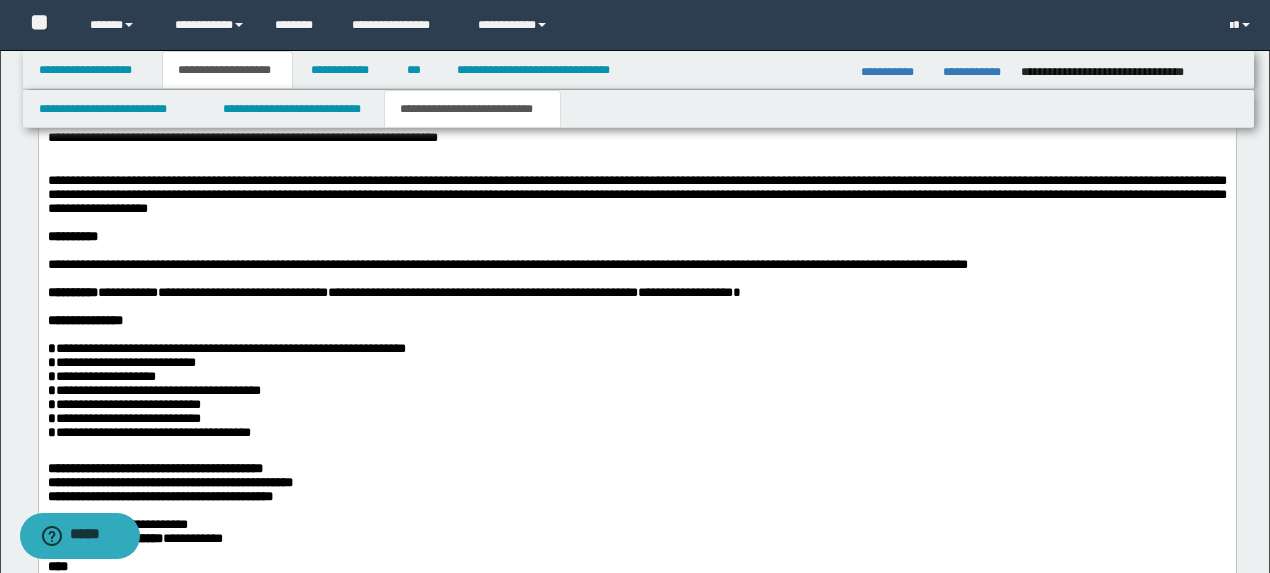 click at bounding box center (636, 124) 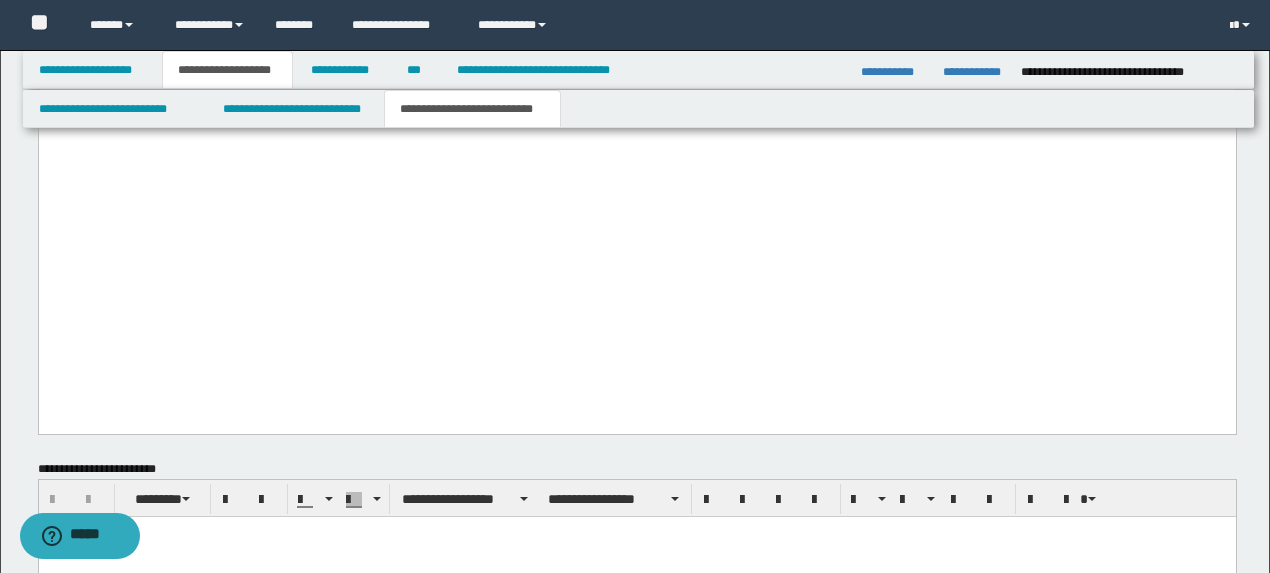 scroll, scrollTop: 4000, scrollLeft: 0, axis: vertical 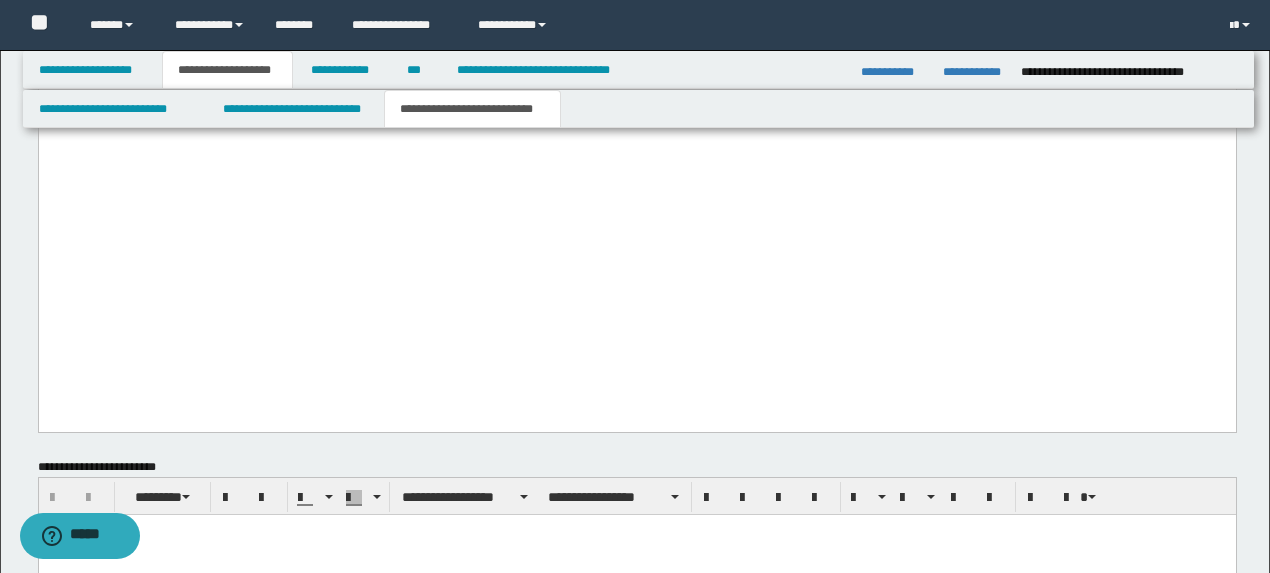 drag, startPoint x: 422, startPoint y: 389, endPoint x: 377, endPoint y: 347, distance: 61.554855 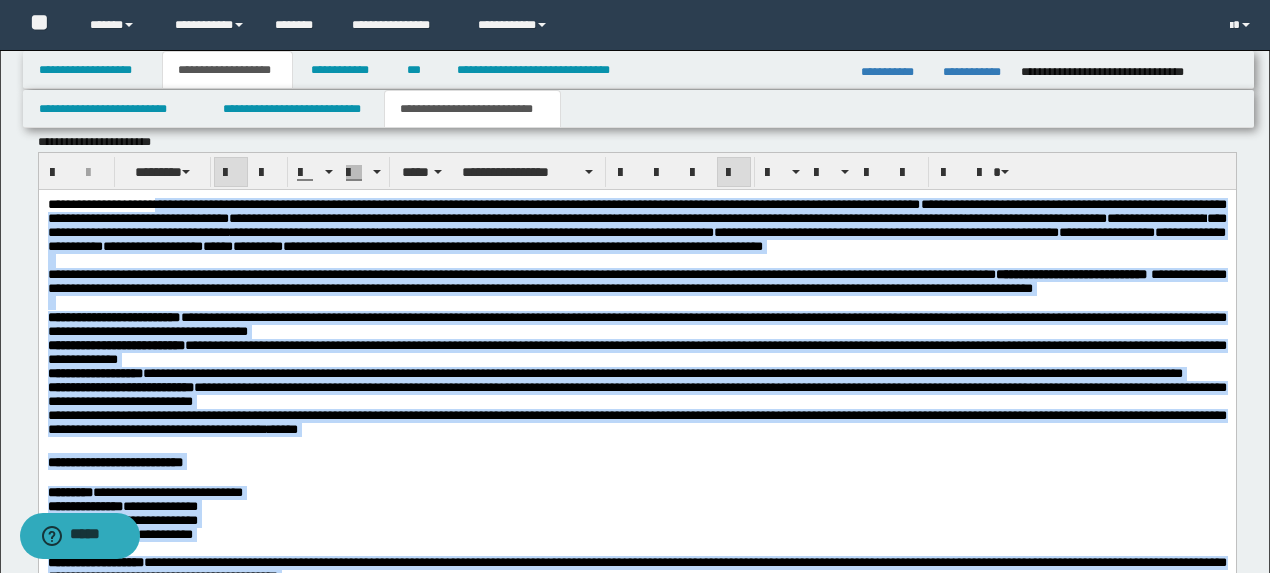 scroll, scrollTop: 2028, scrollLeft: 0, axis: vertical 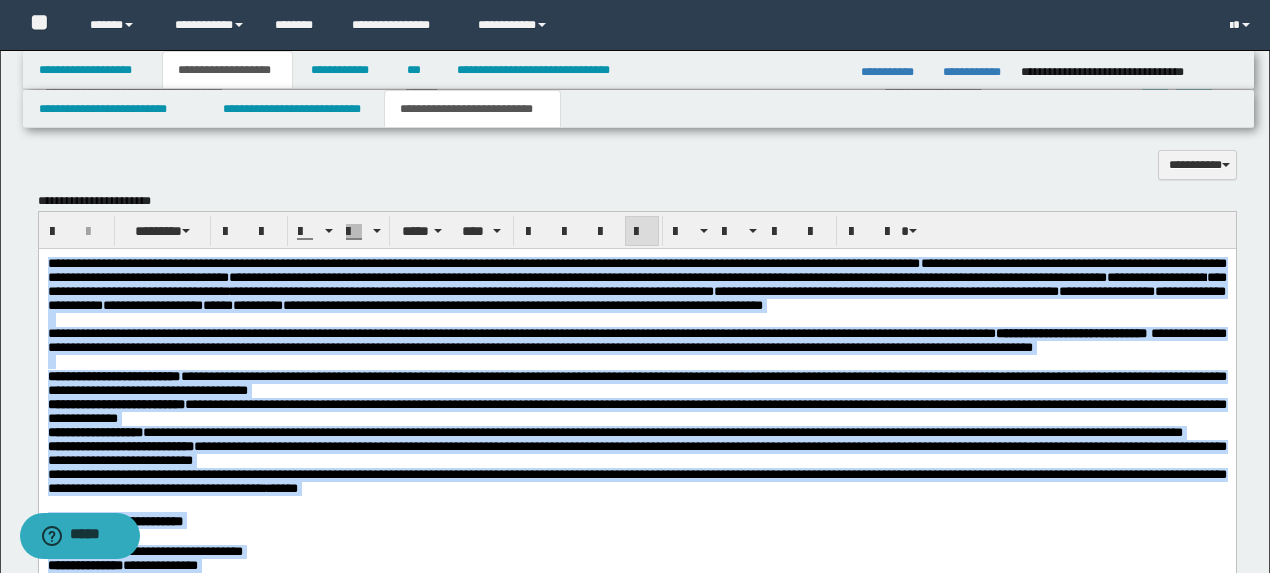 drag, startPoint x: 397, startPoint y: 2314, endPoint x: 77, endPoint y: 263, distance: 2075.8132 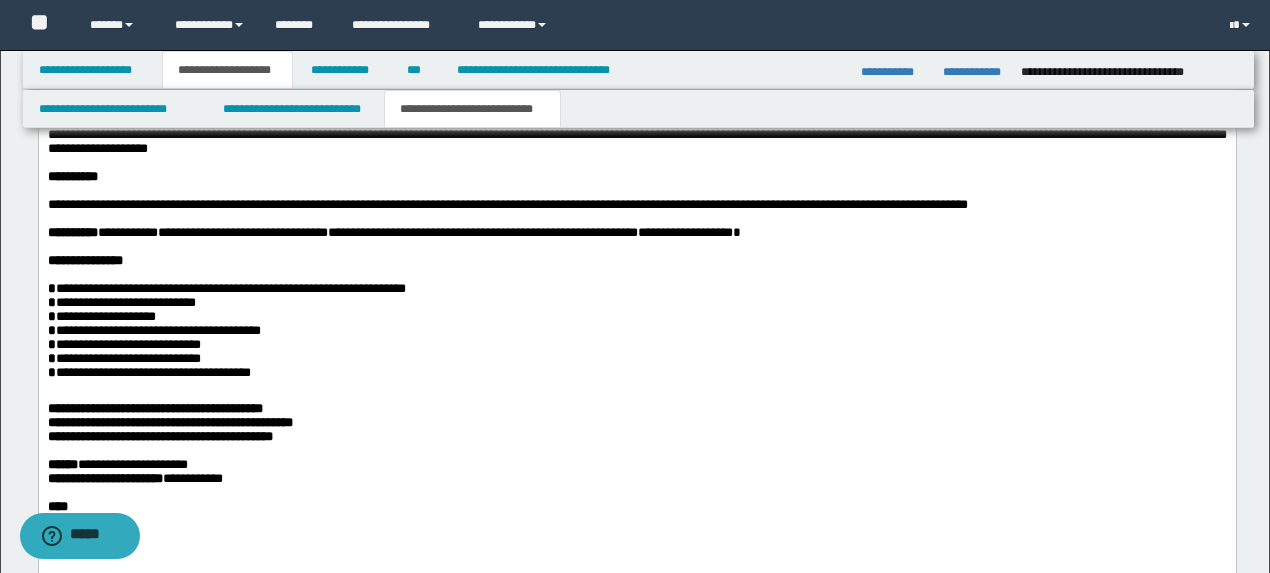 scroll, scrollTop: 3539, scrollLeft: 0, axis: vertical 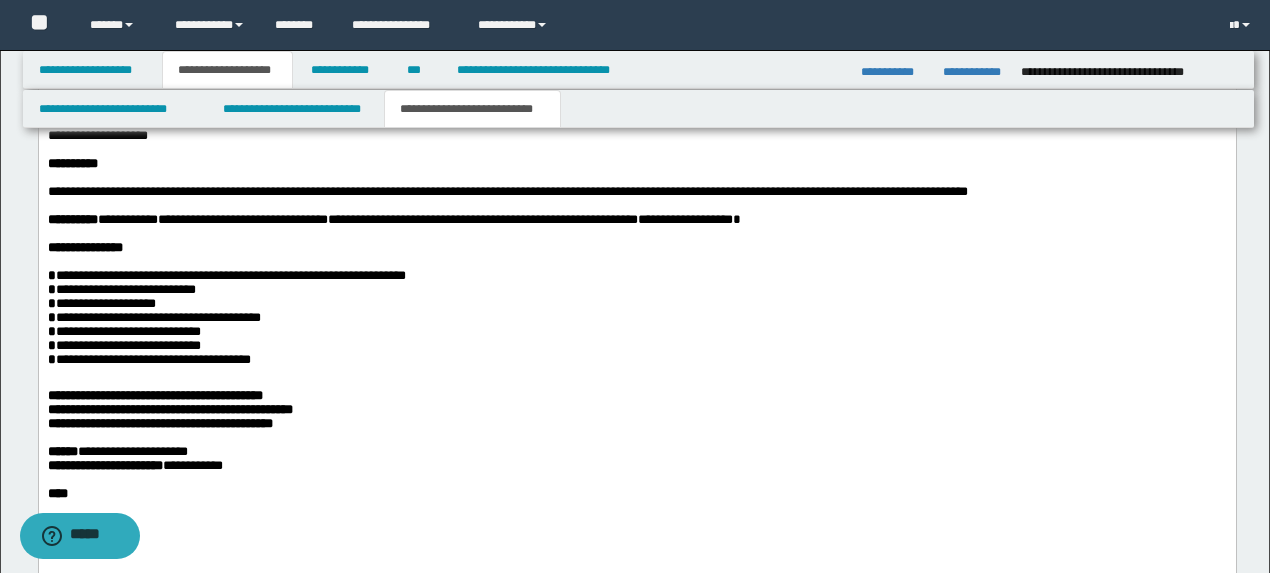 click on "**********" at bounding box center (636, 30) 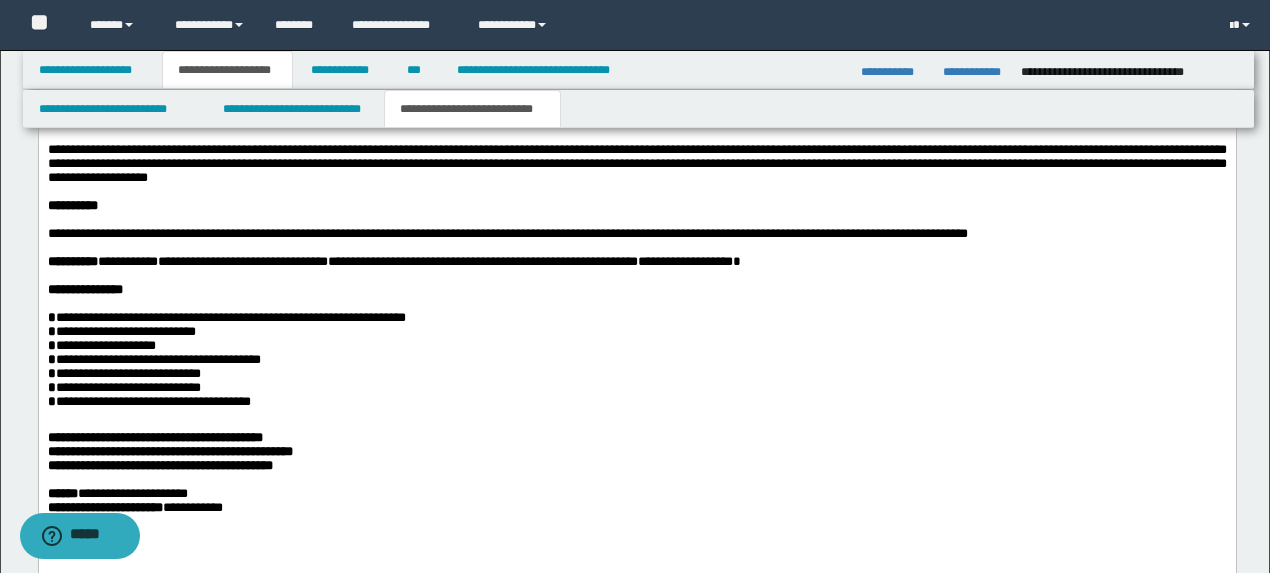 click at bounding box center [636, 65] 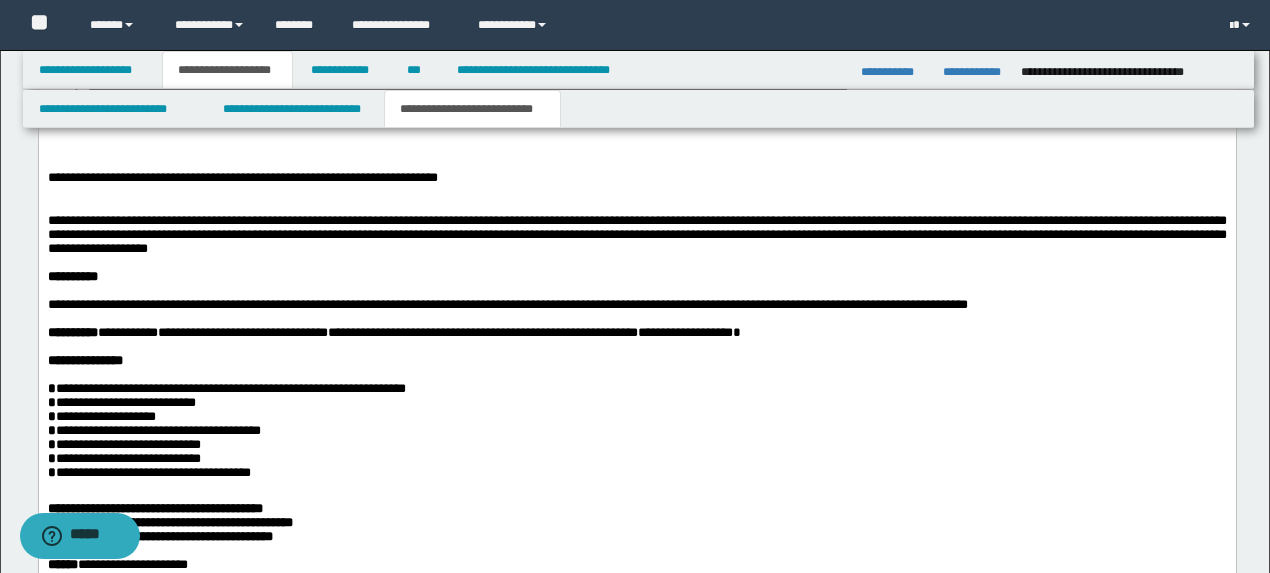 scroll, scrollTop: 3894, scrollLeft: 0, axis: vertical 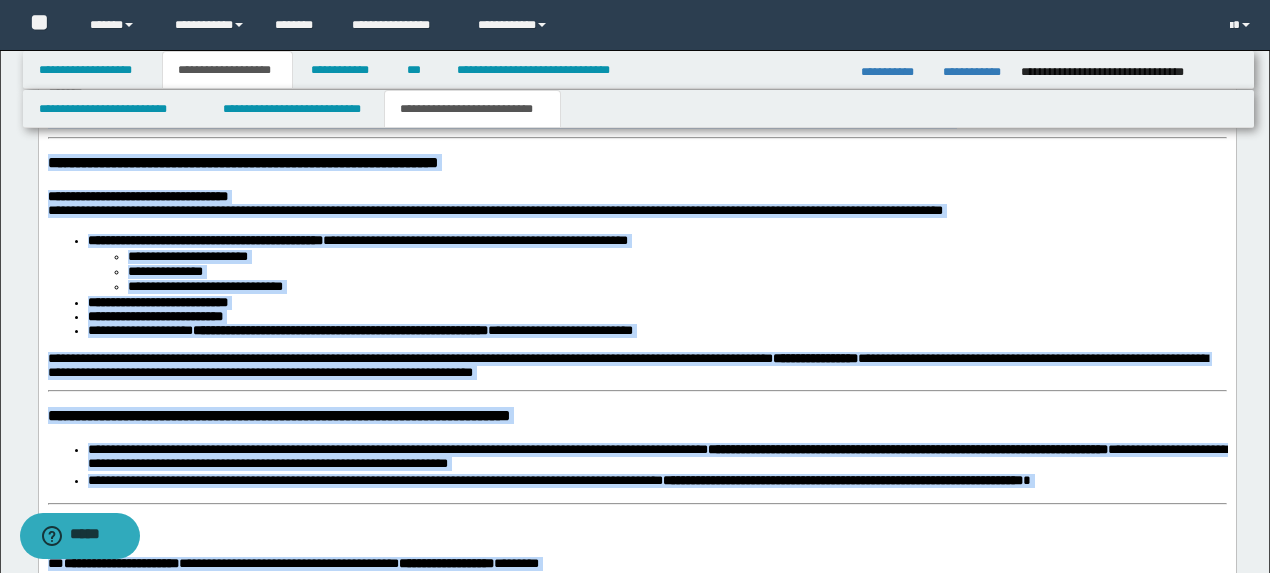 drag, startPoint x: 533, startPoint y: 875, endPoint x: 53, endPoint y: 367, distance: 698.902 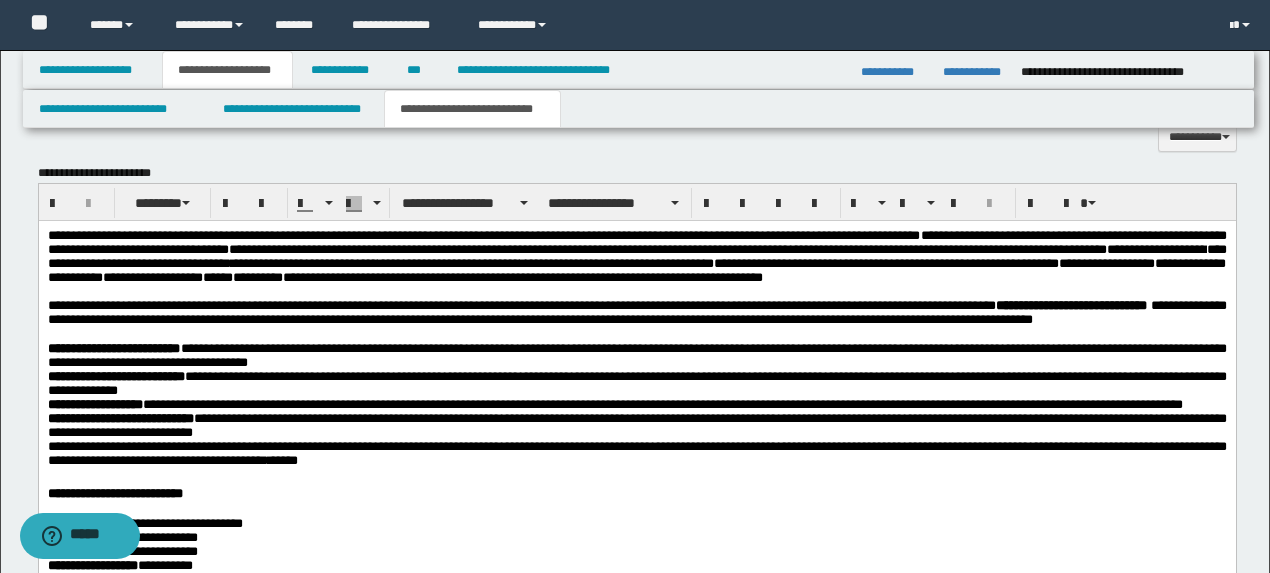 scroll, scrollTop: 1971, scrollLeft: 0, axis: vertical 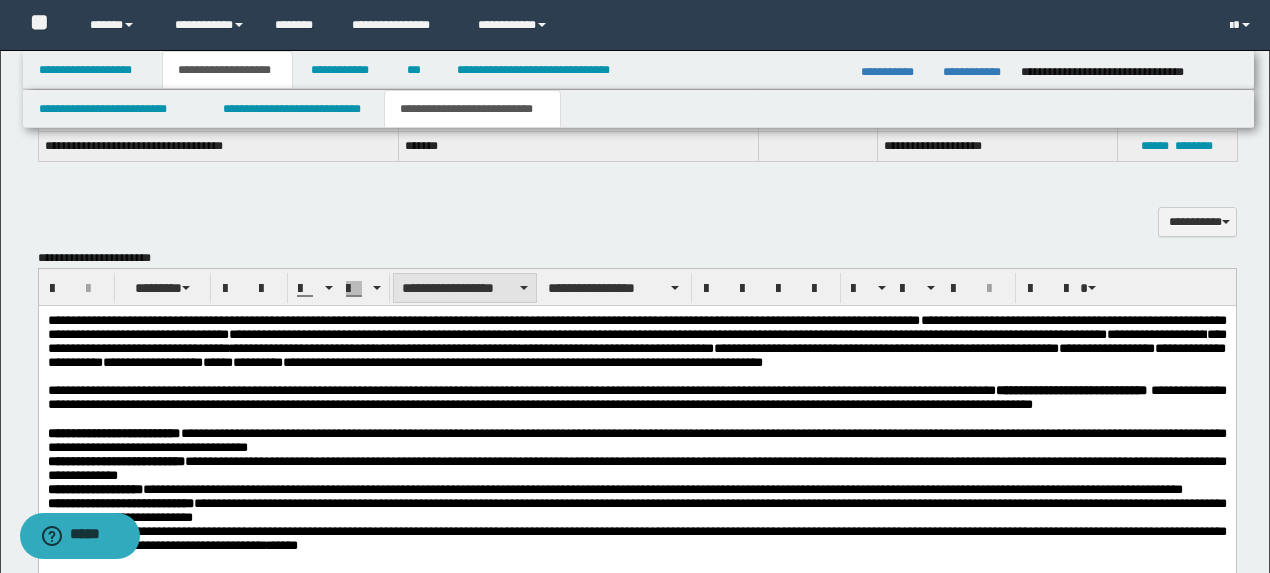 click on "**********" at bounding box center [465, 288] 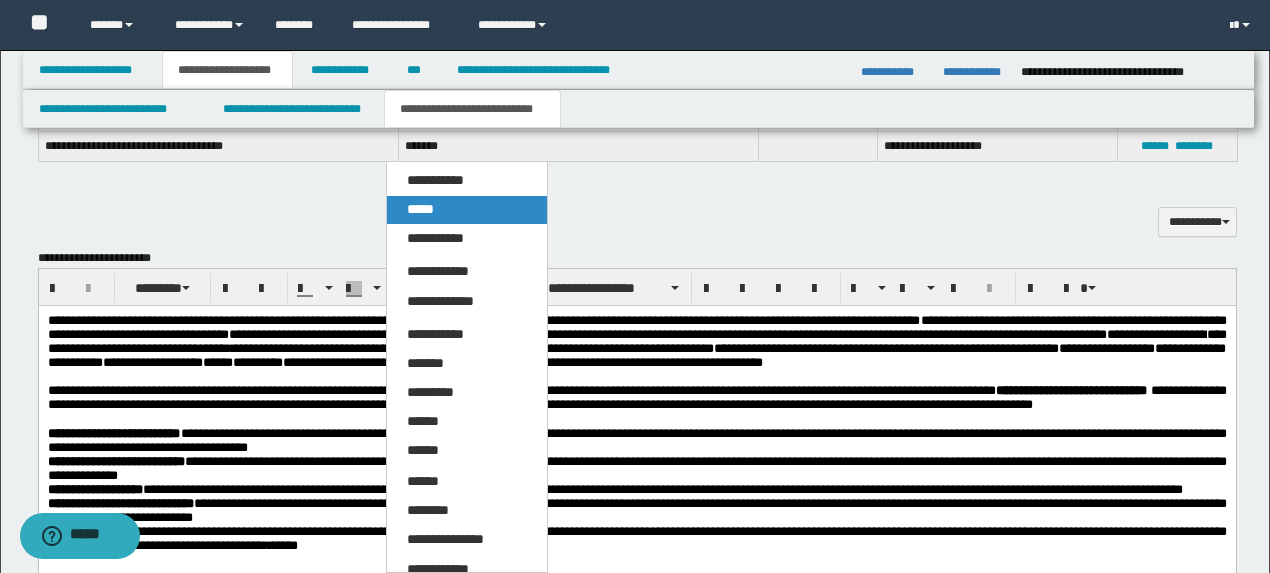 click on "*****" at bounding box center [420, 209] 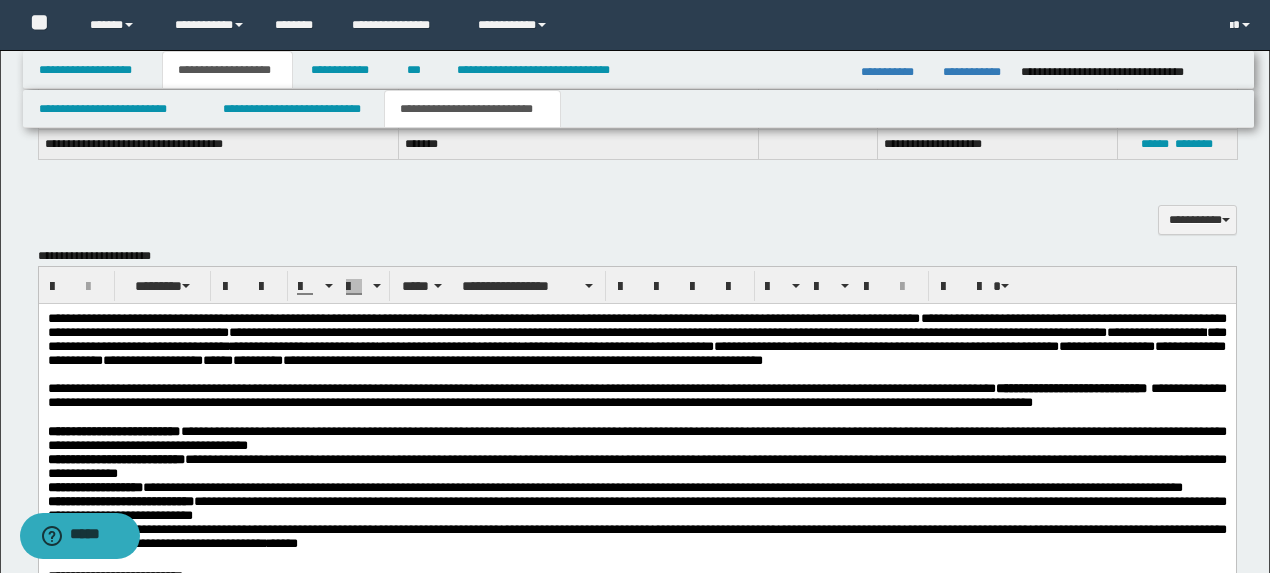scroll, scrollTop: 1971, scrollLeft: 0, axis: vertical 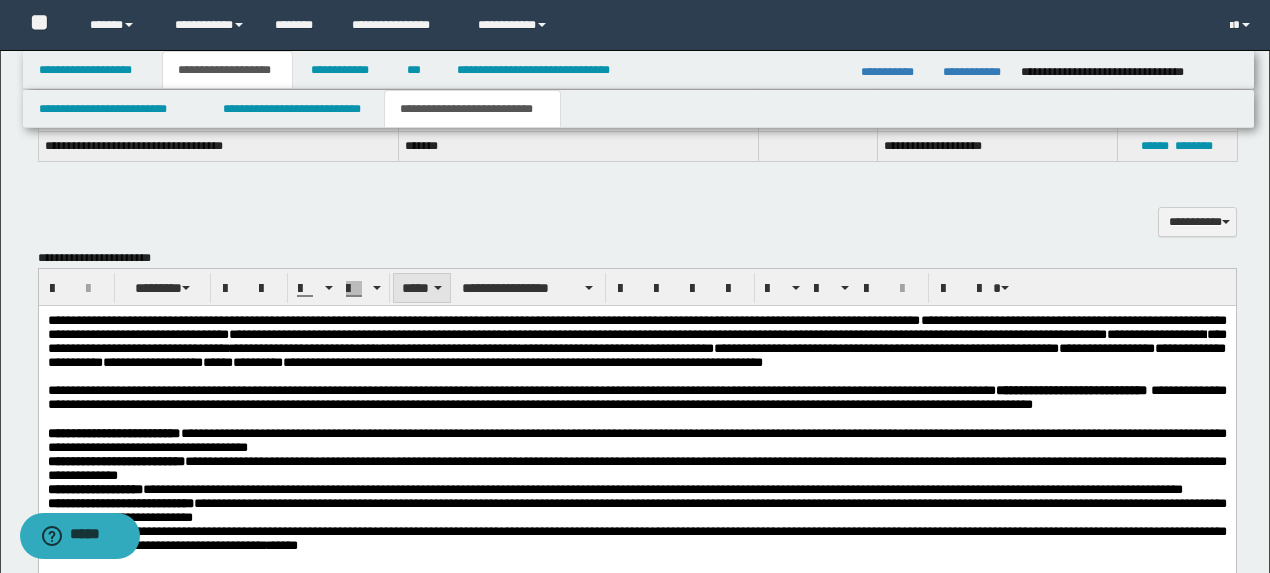 click on "*****" at bounding box center [422, 288] 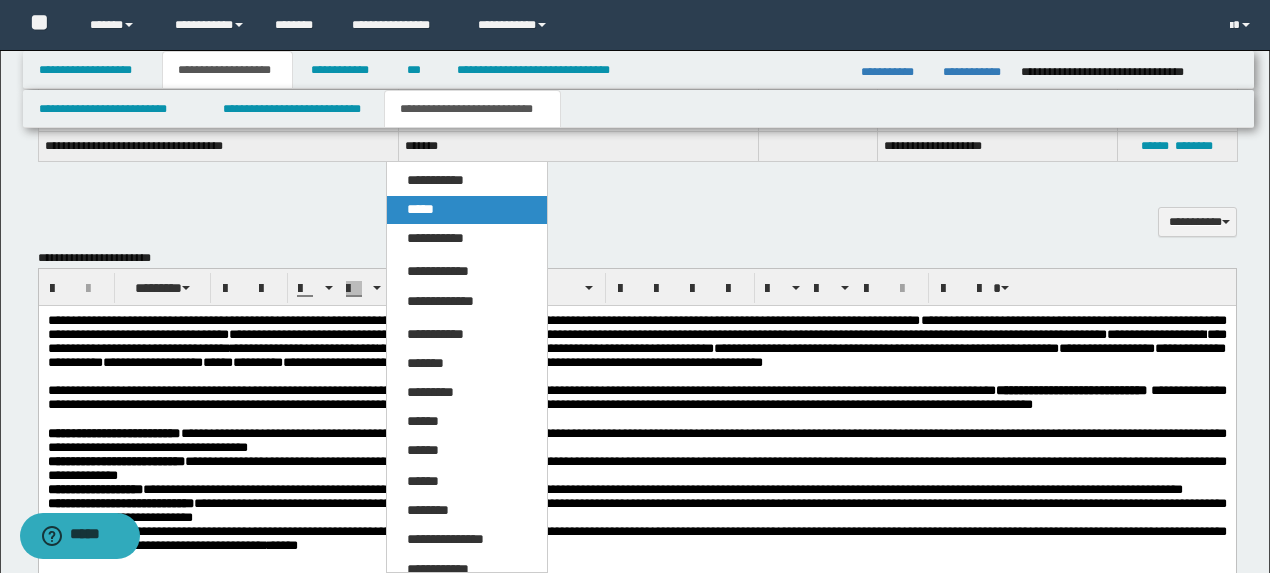 click on "*****" at bounding box center [420, 209] 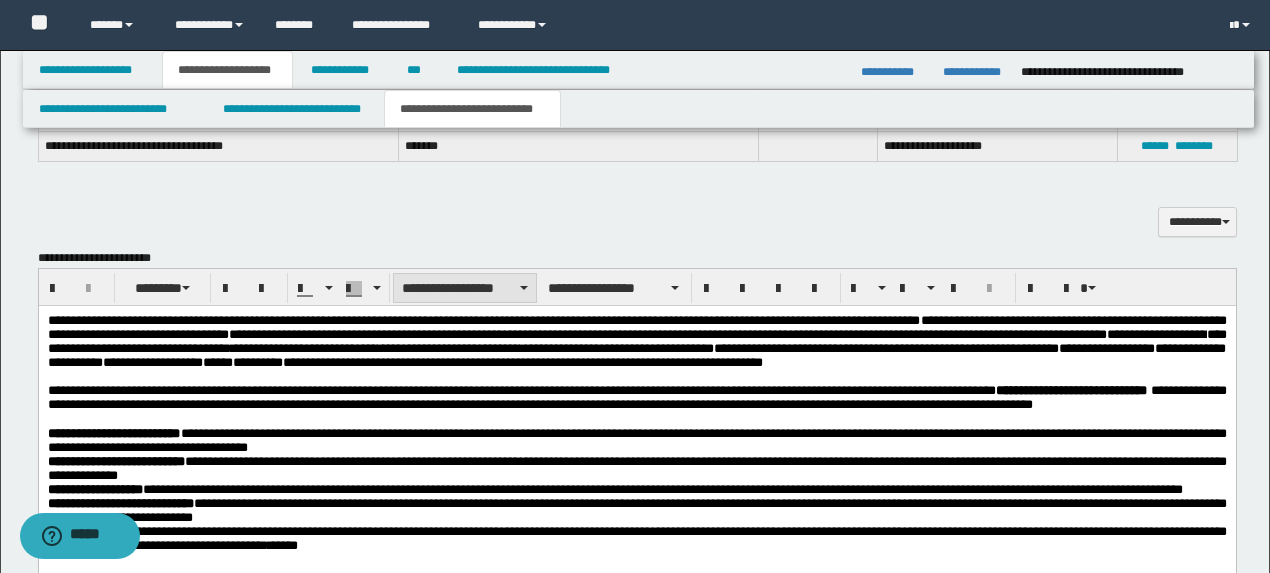 click on "**********" at bounding box center [465, 288] 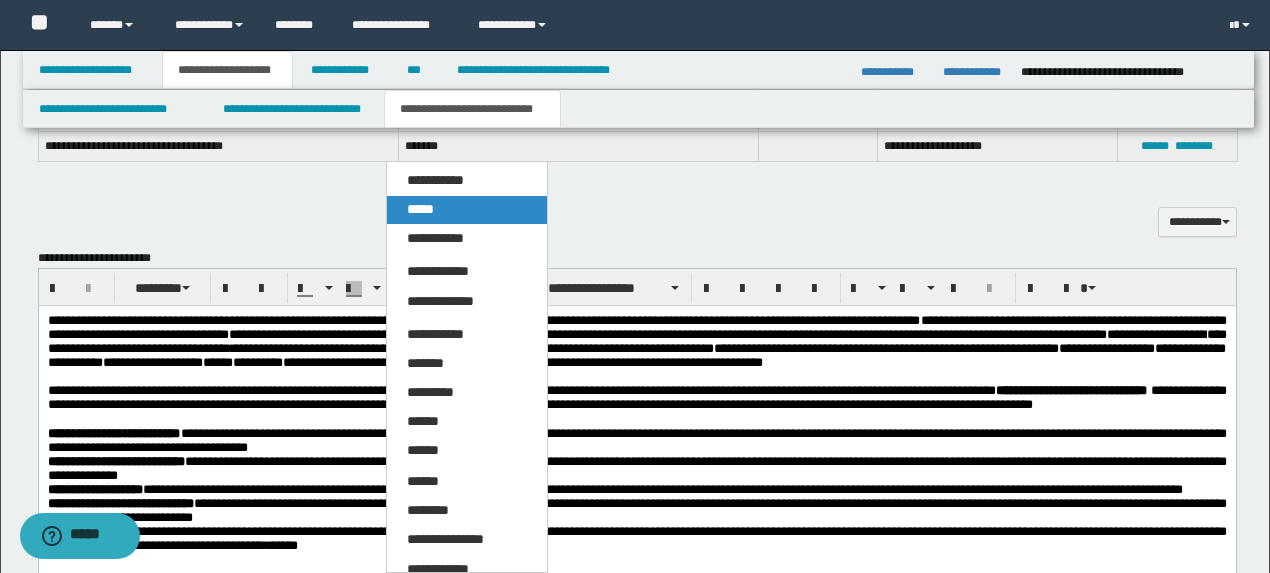 click on "*****" at bounding box center [420, 209] 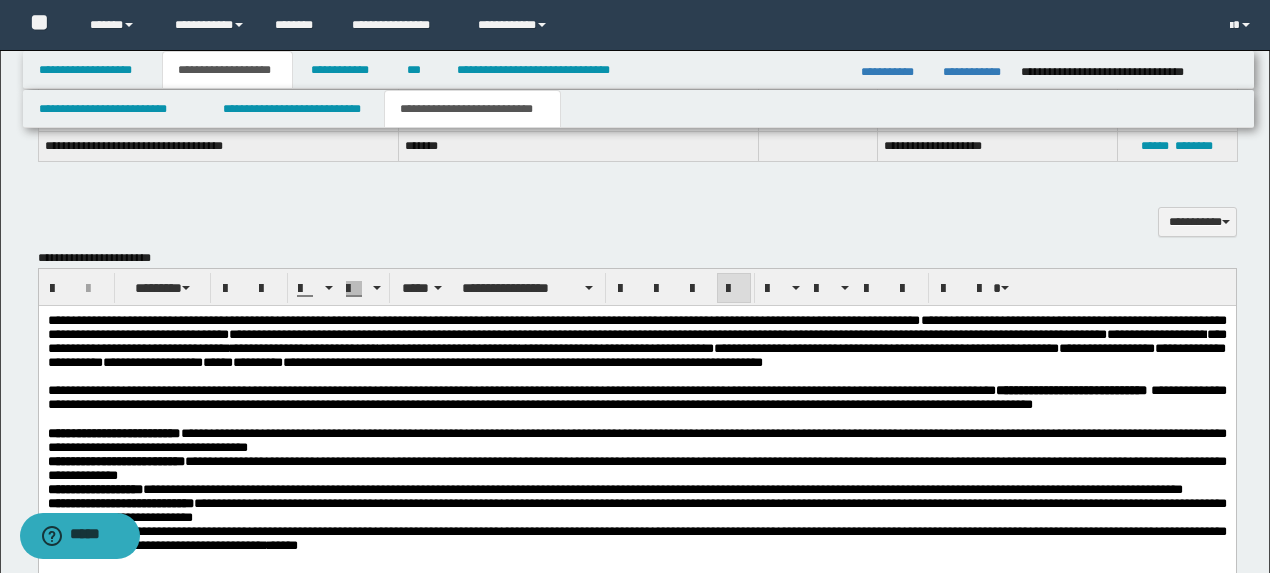 click on "**********" at bounding box center (636, 396) 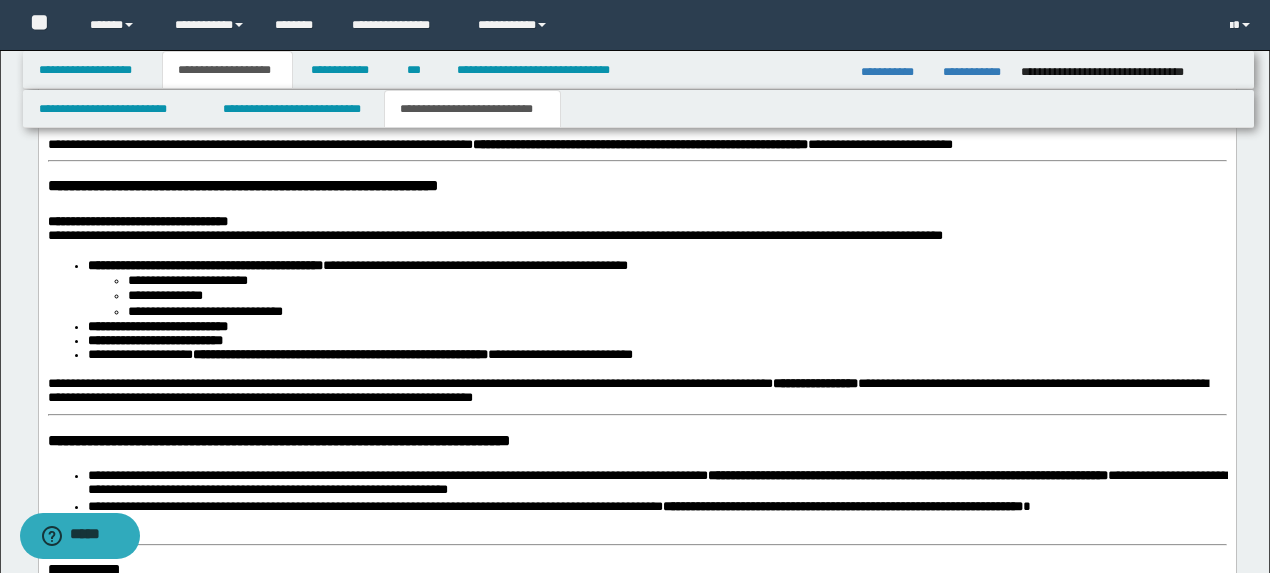 scroll, scrollTop: 3482, scrollLeft: 0, axis: vertical 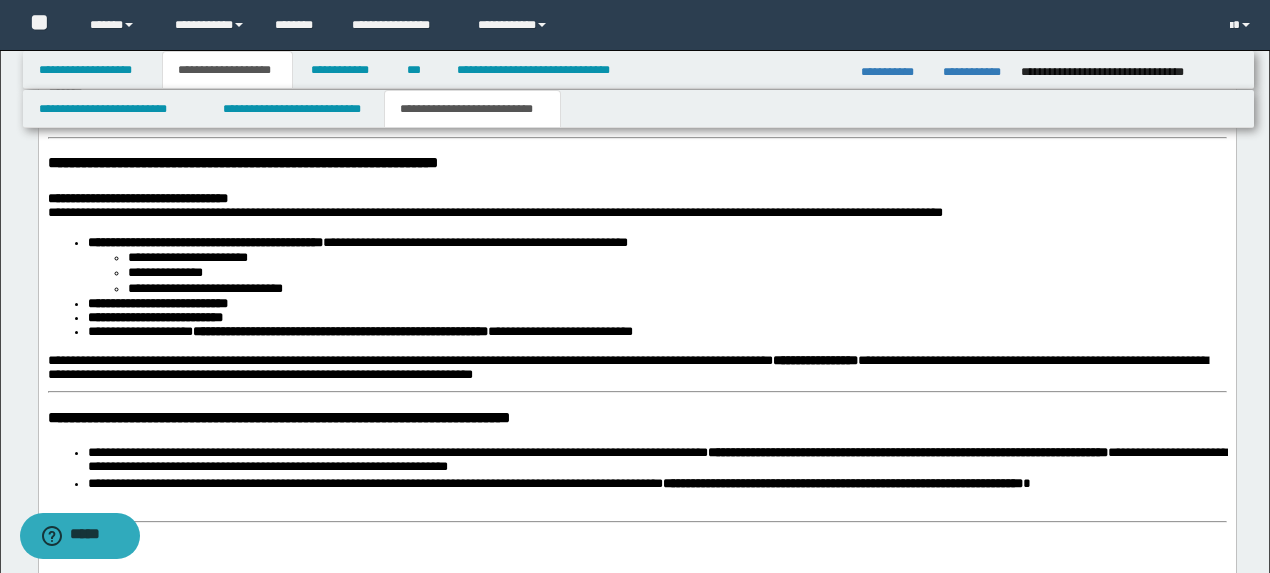 click on "**********" at bounding box center (636, 2) 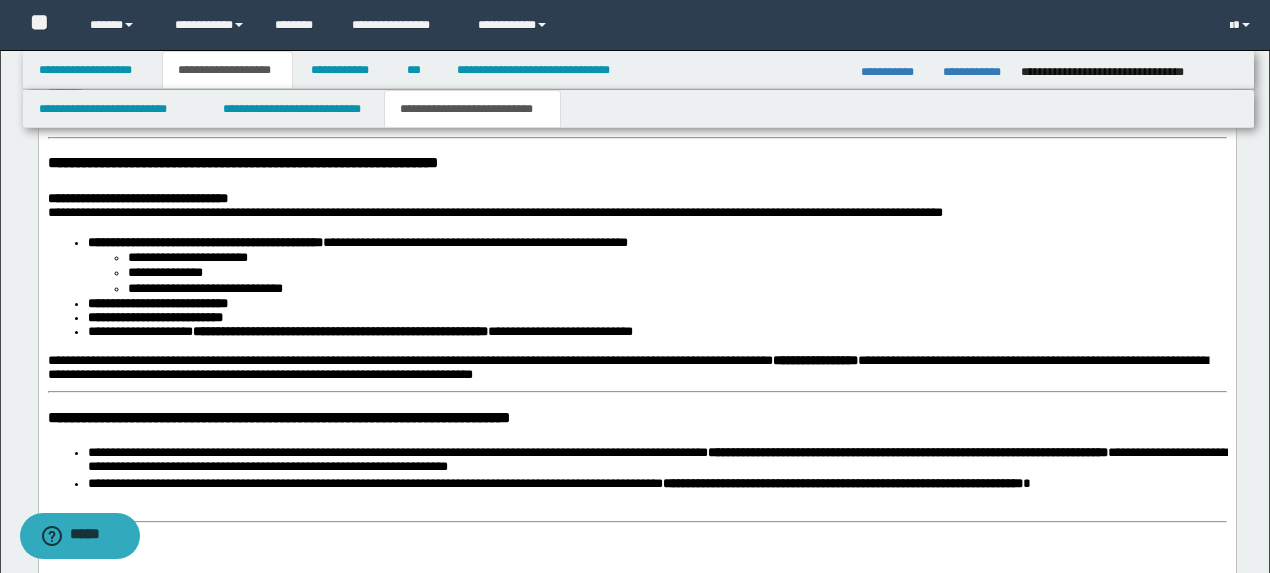 drag, startPoint x: 378, startPoint y: 335, endPoint x: 116, endPoint y: 339, distance: 262.03052 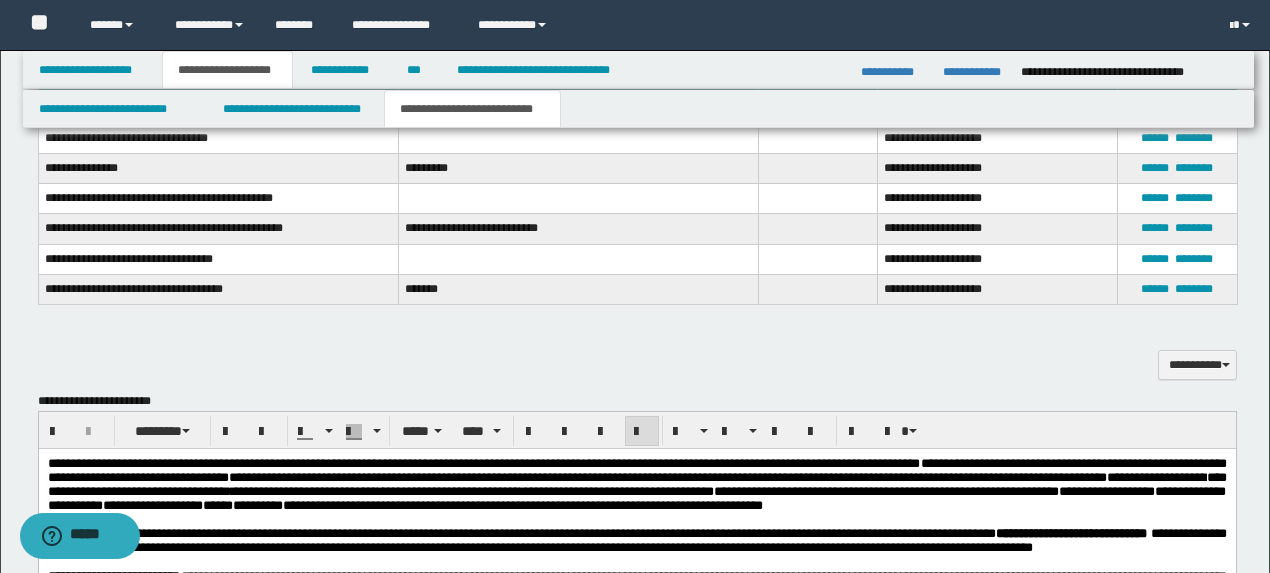 scroll, scrollTop: 1794, scrollLeft: 0, axis: vertical 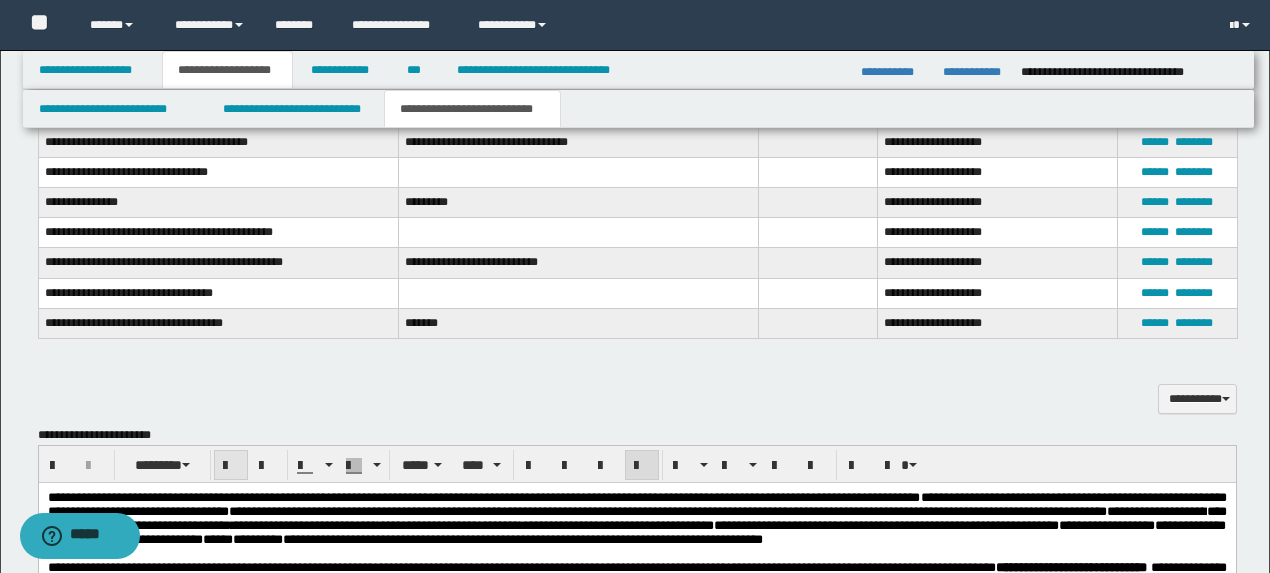 click at bounding box center [231, 466] 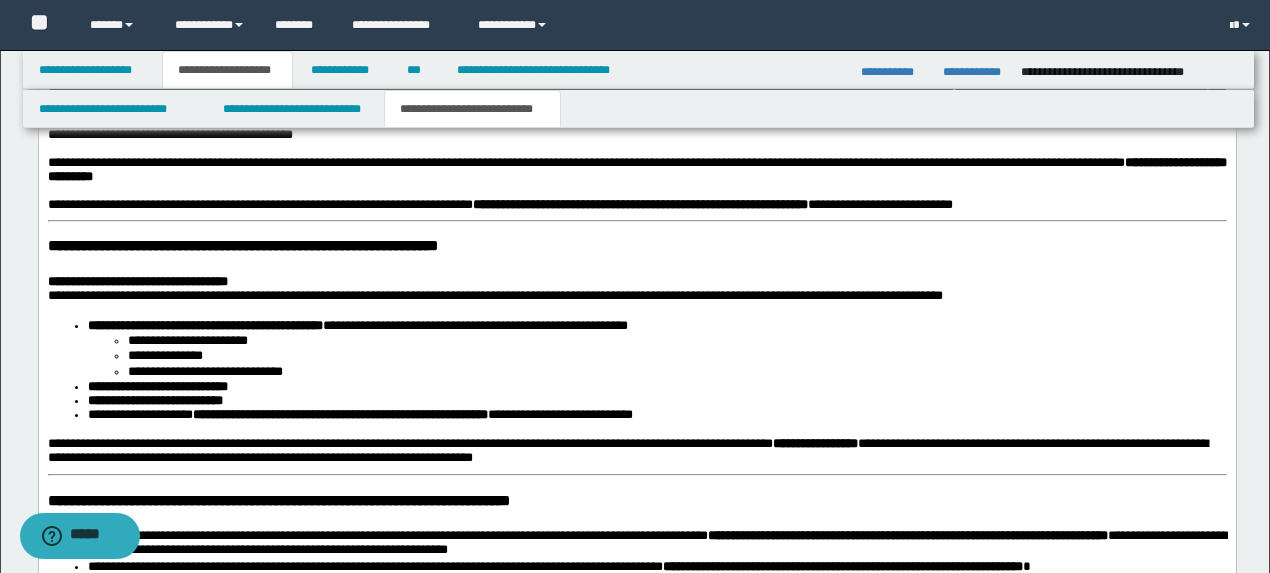 scroll, scrollTop: 3660, scrollLeft: 0, axis: vertical 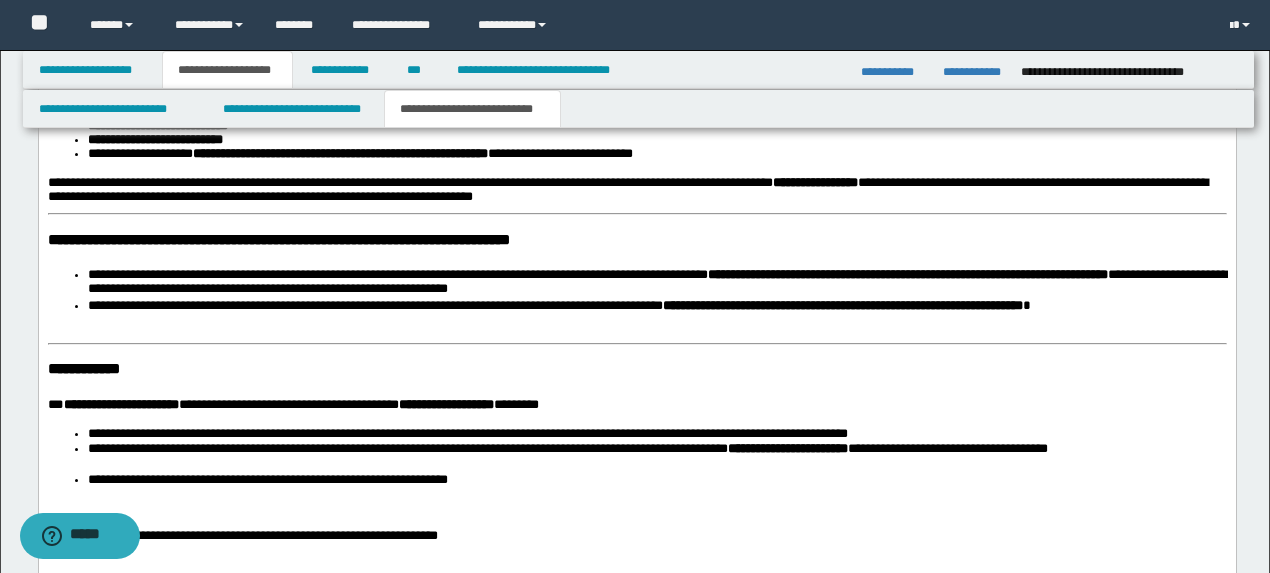 click on "**********" at bounding box center (657, 154) 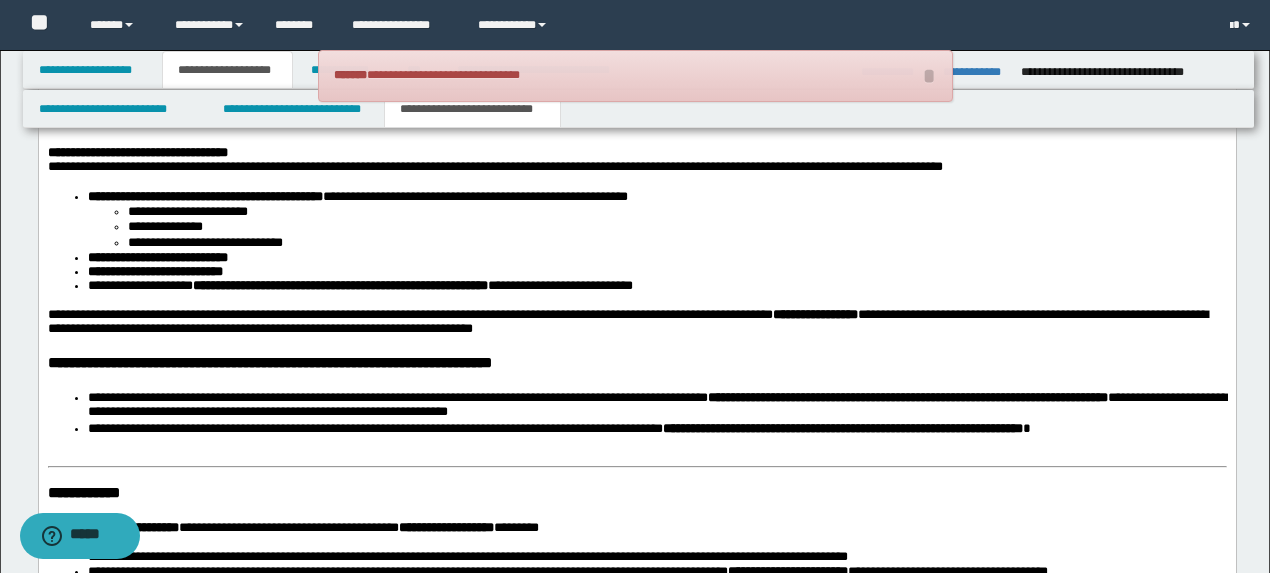 scroll, scrollTop: 3482, scrollLeft: 0, axis: vertical 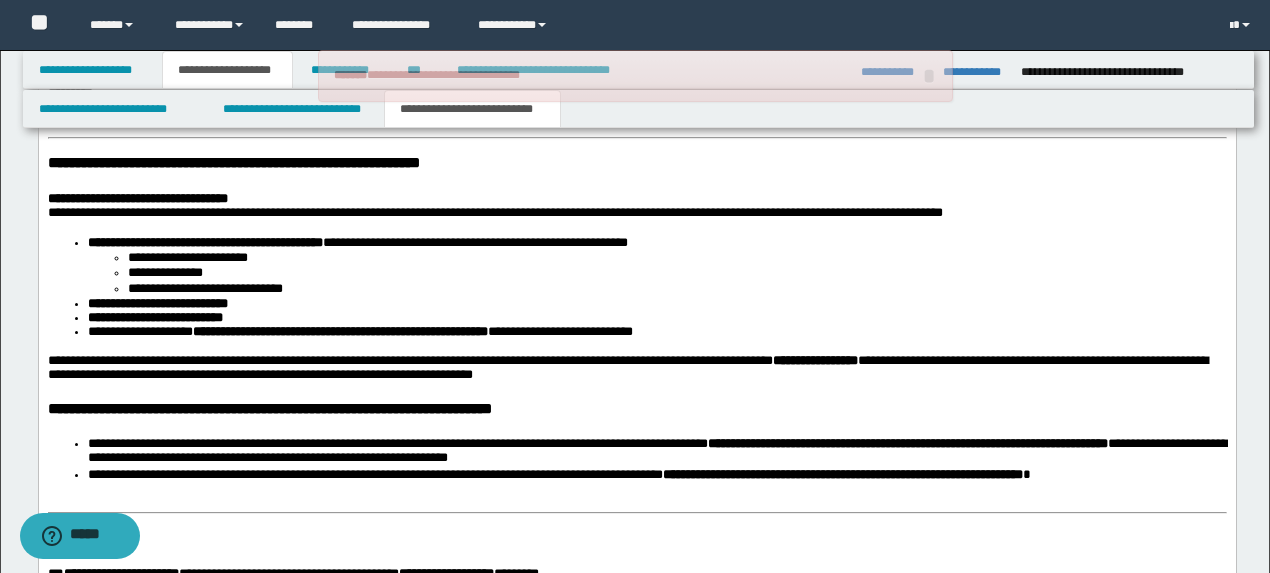 click on "**********" at bounding box center (636, -3) 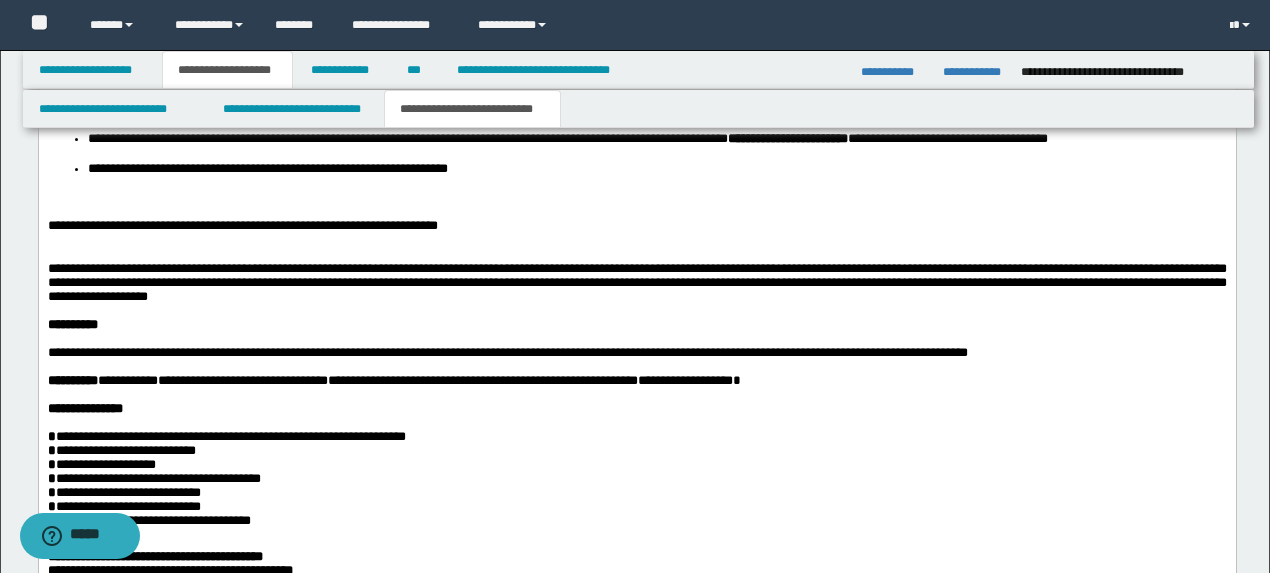 scroll, scrollTop: 3929, scrollLeft: 0, axis: vertical 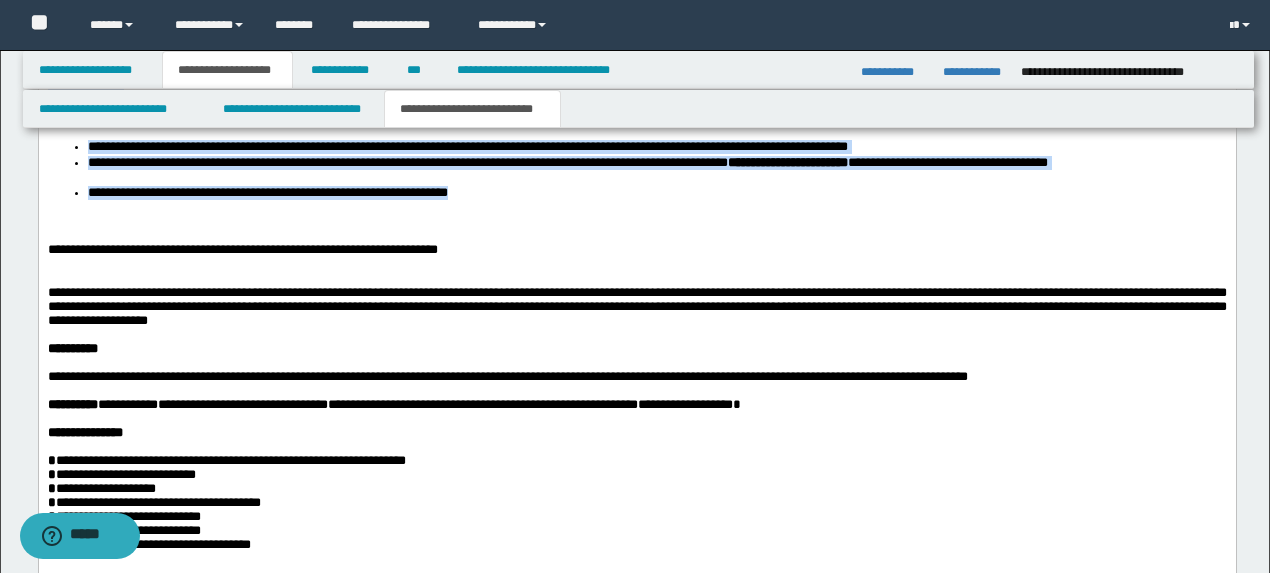 drag, startPoint x: 46, startPoint y: -48, endPoint x: 551, endPoint y: 442, distance: 703.6512 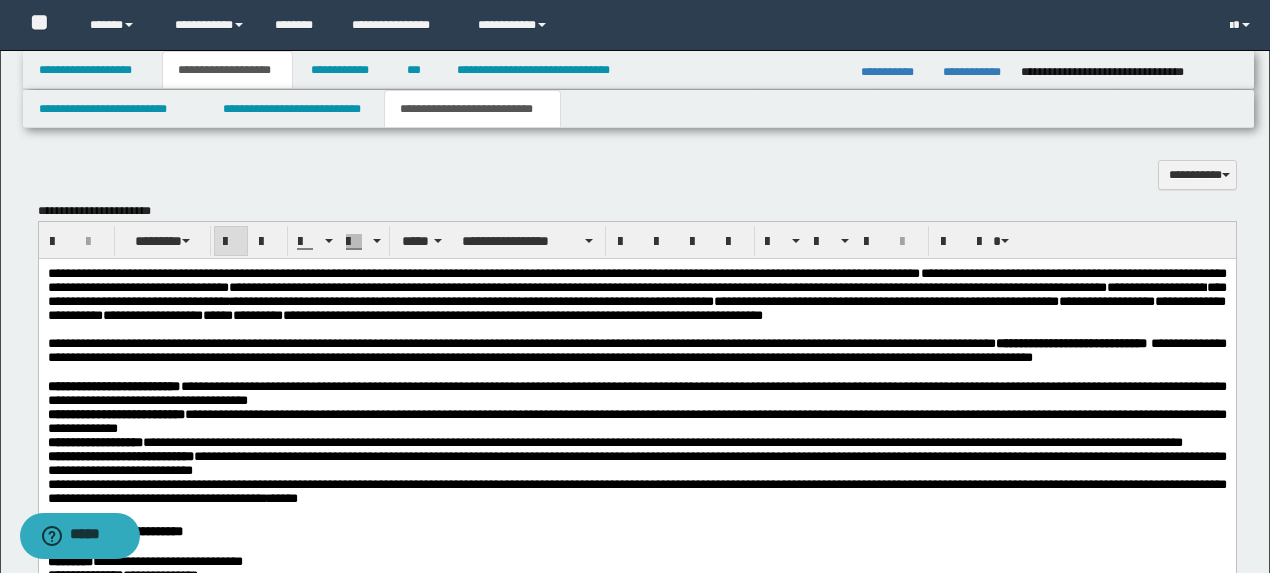 scroll, scrollTop: 1974, scrollLeft: 0, axis: vertical 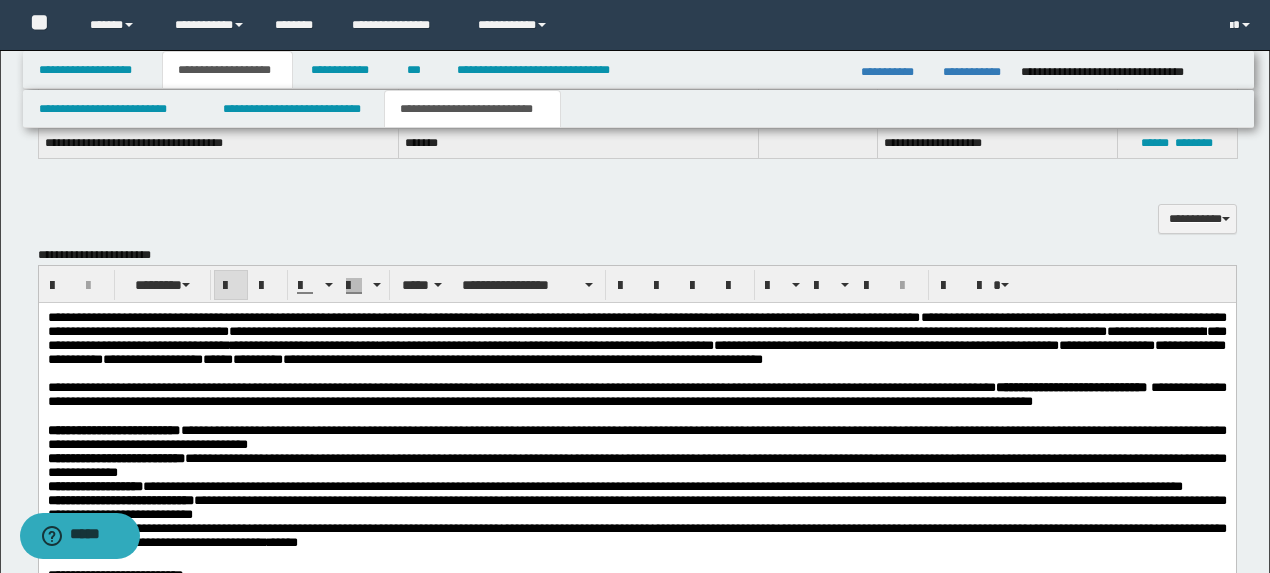 click at bounding box center (231, 286) 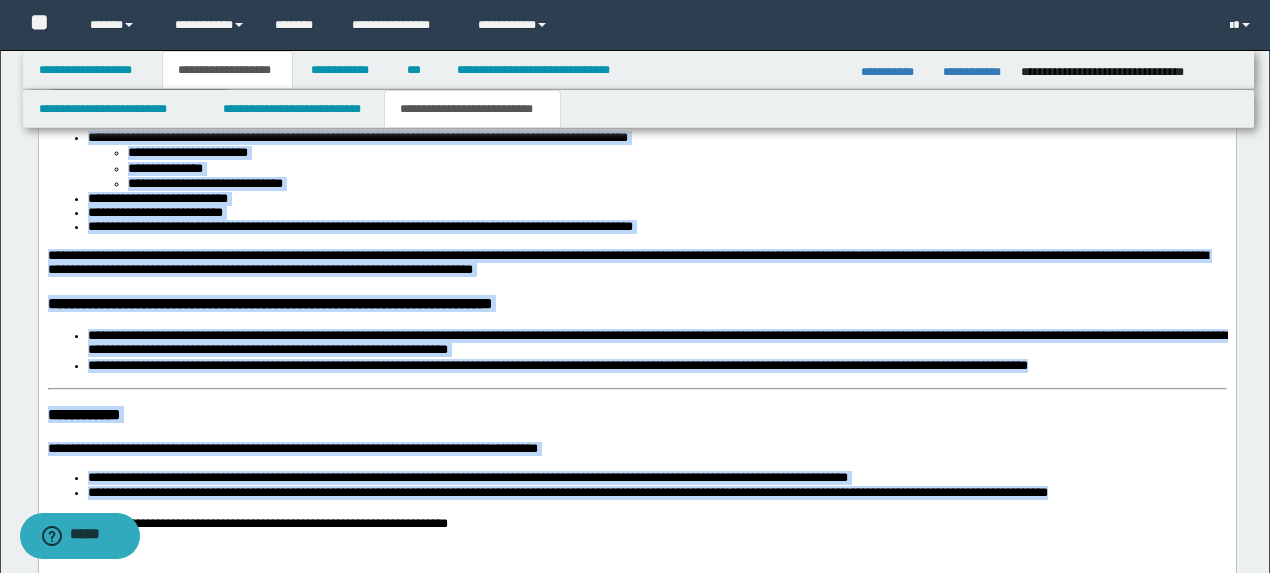 scroll, scrollTop: 3574, scrollLeft: 0, axis: vertical 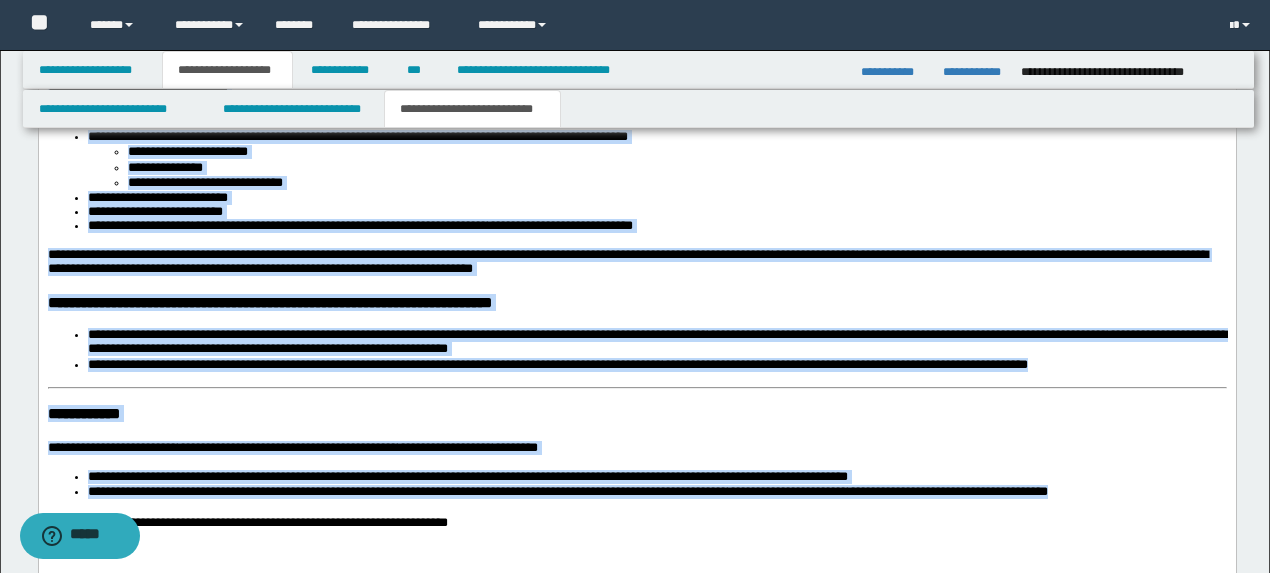 click on "**********" at bounding box center [359, 225] 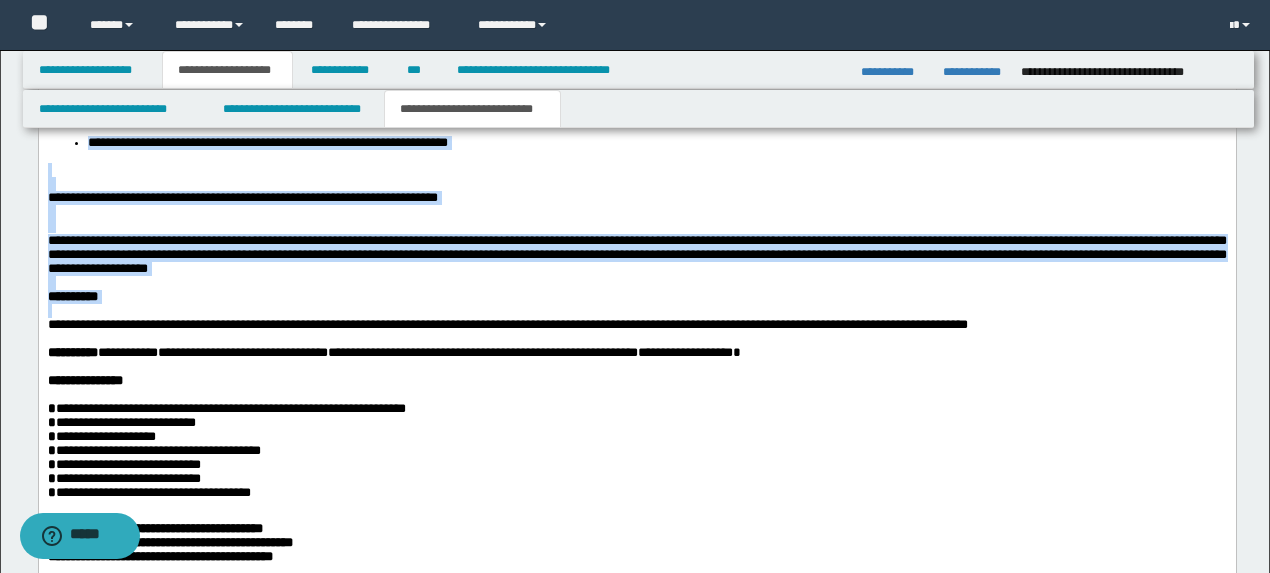 scroll, scrollTop: 4119, scrollLeft: 0, axis: vertical 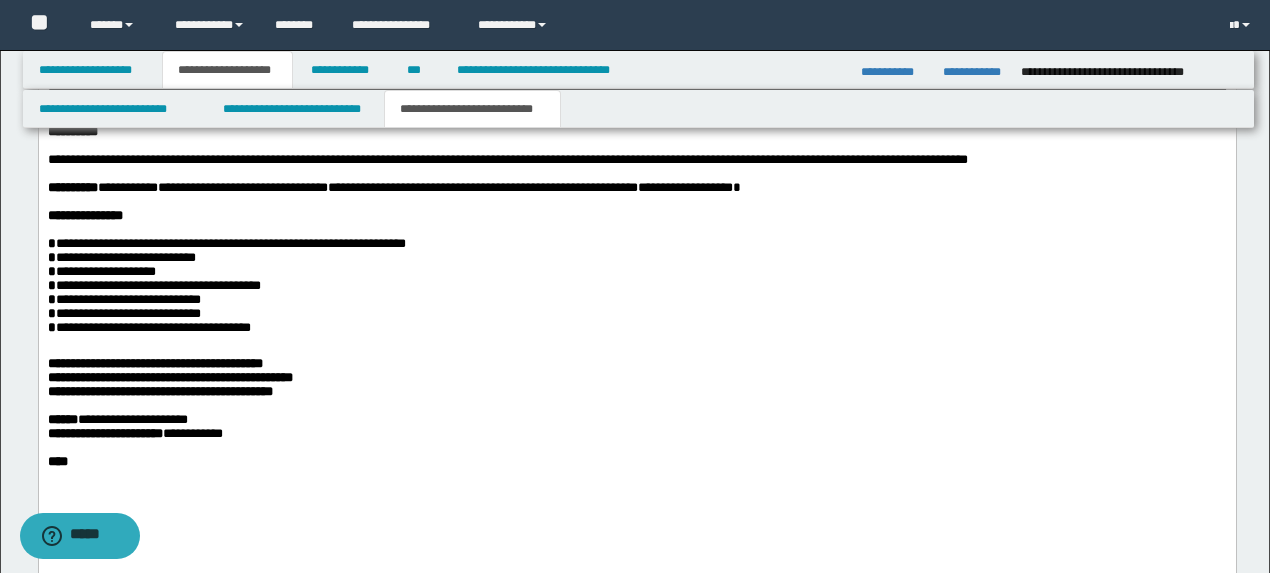 drag, startPoint x: 46, startPoint y: -238, endPoint x: 551, endPoint y: 235, distance: 691.92053 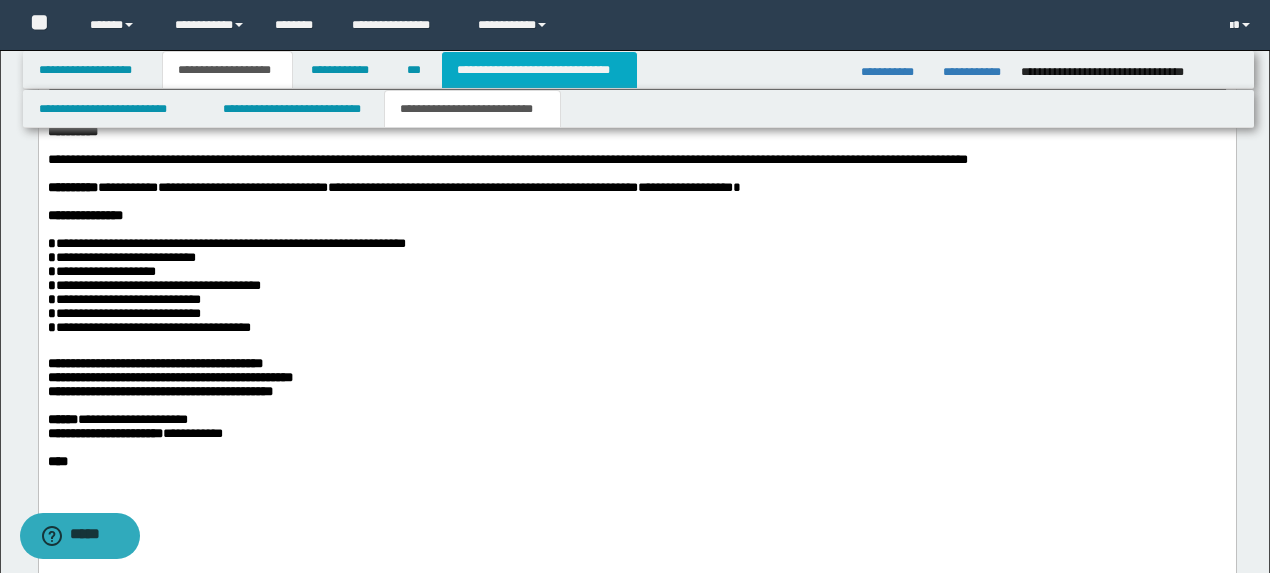 click on "**********" at bounding box center (539, 70) 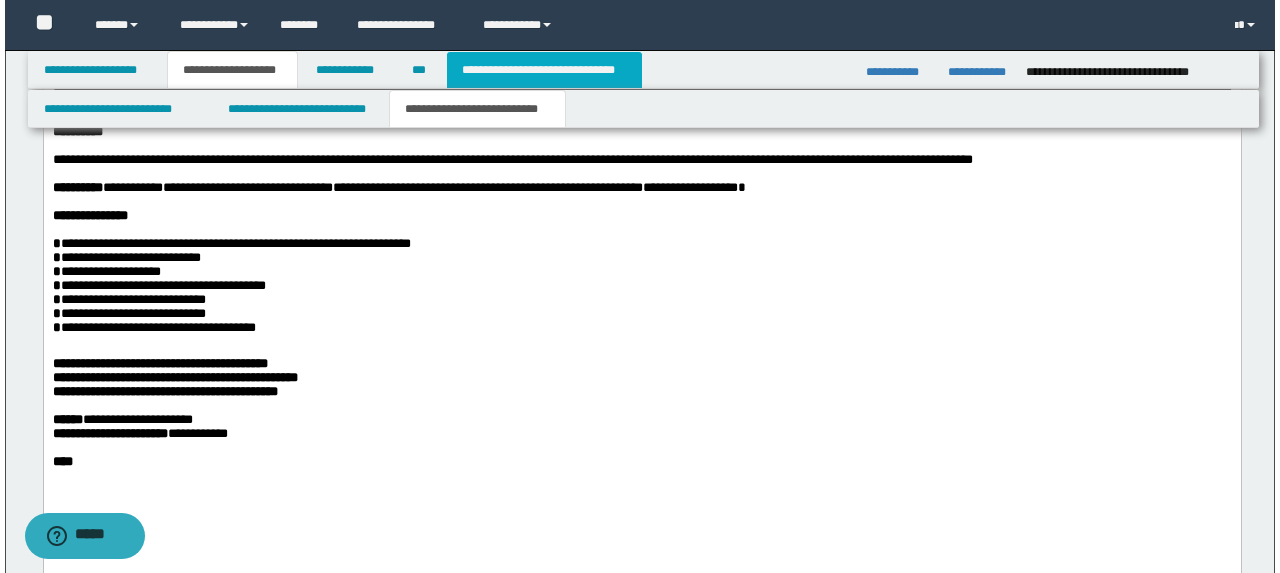 scroll, scrollTop: 0, scrollLeft: 0, axis: both 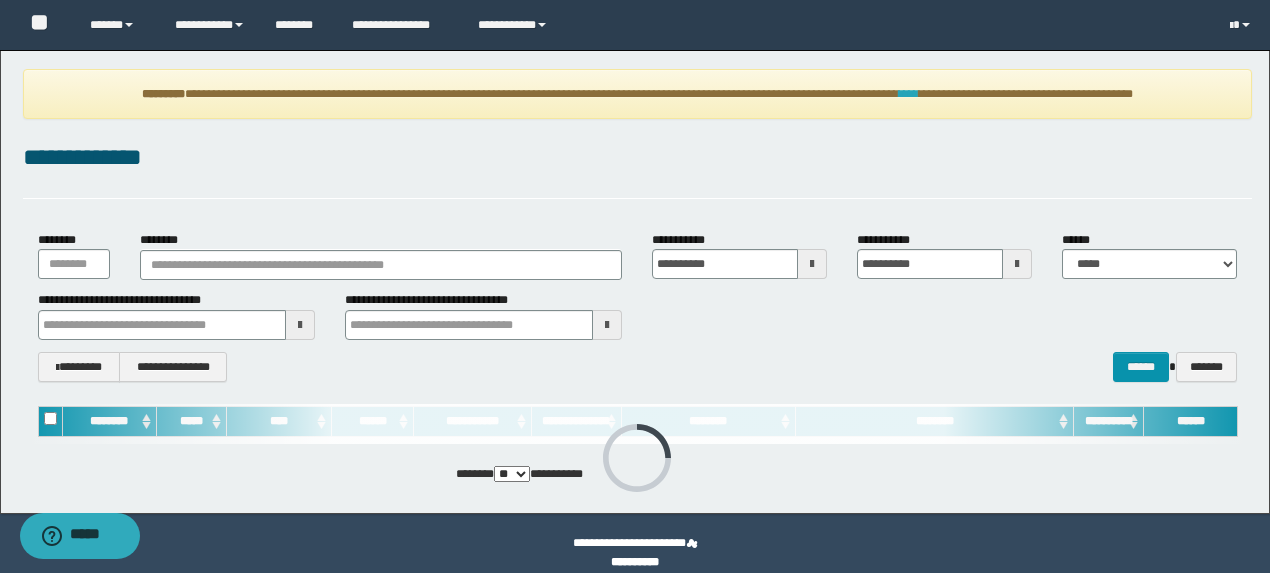 click on "****" at bounding box center (909, 94) 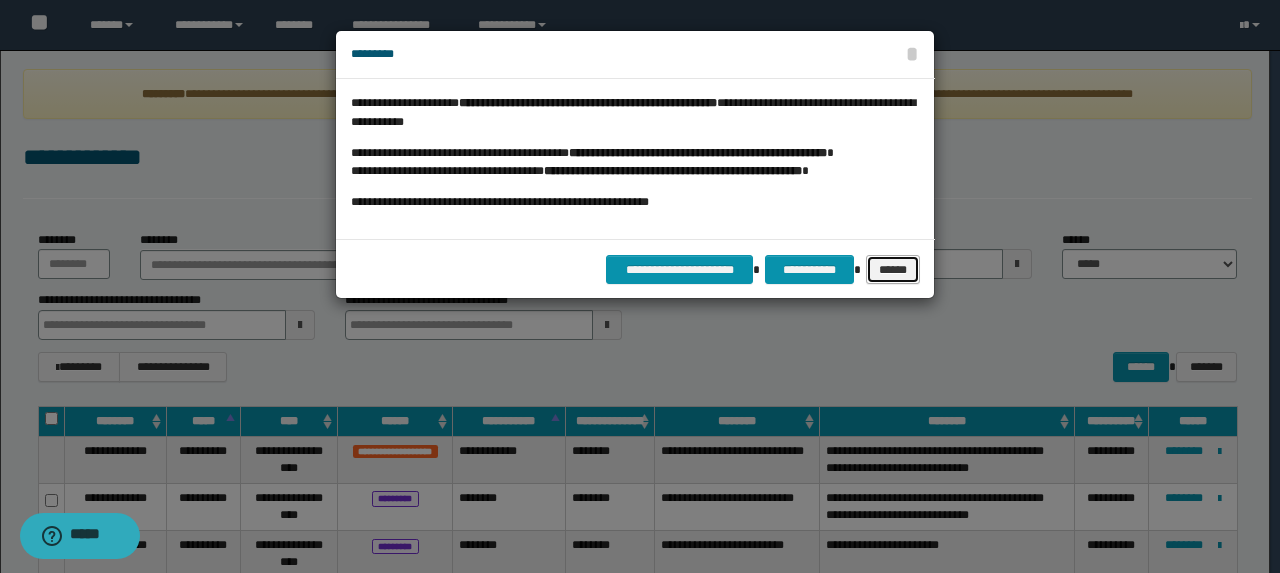 click on "******" at bounding box center [893, 269] 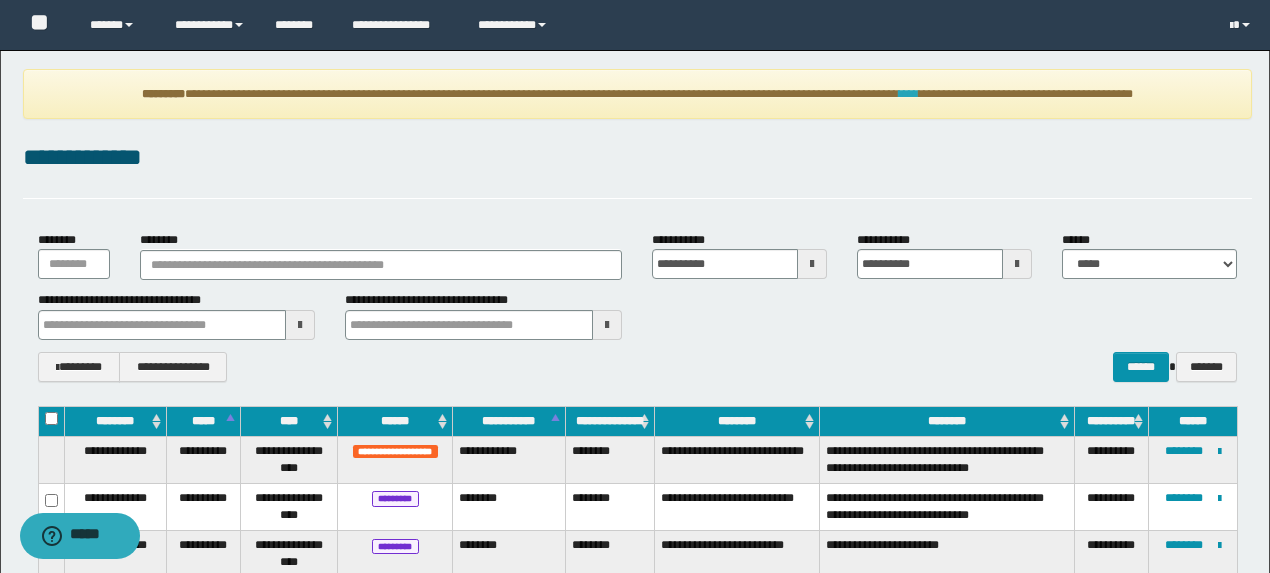 click on "****" at bounding box center (909, 94) 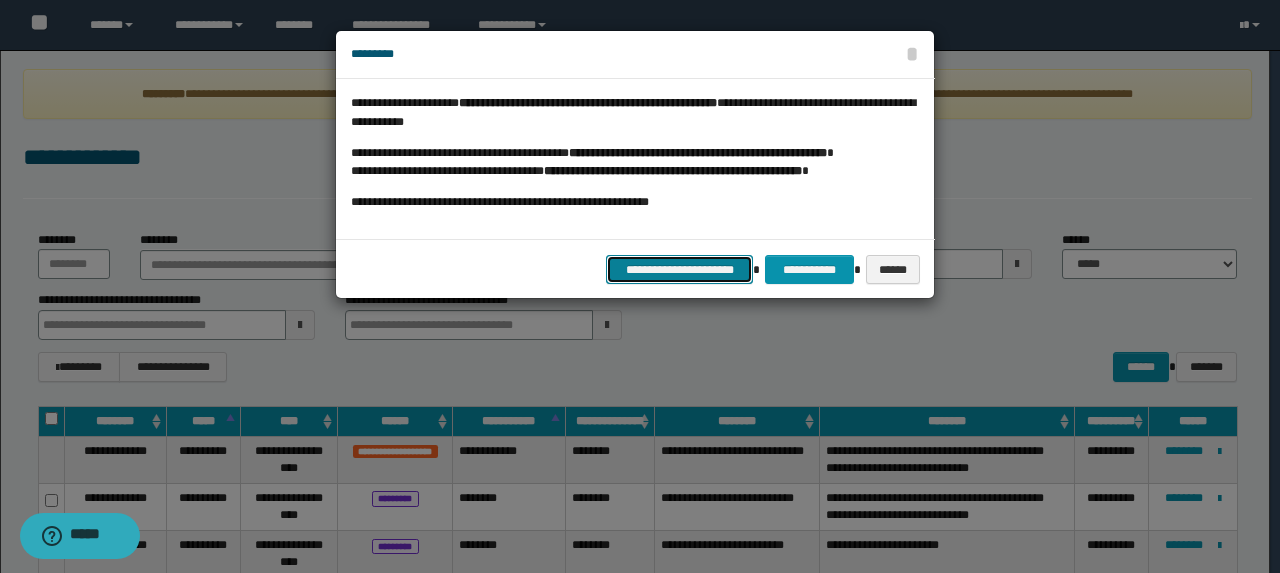 click on "**********" at bounding box center (680, 269) 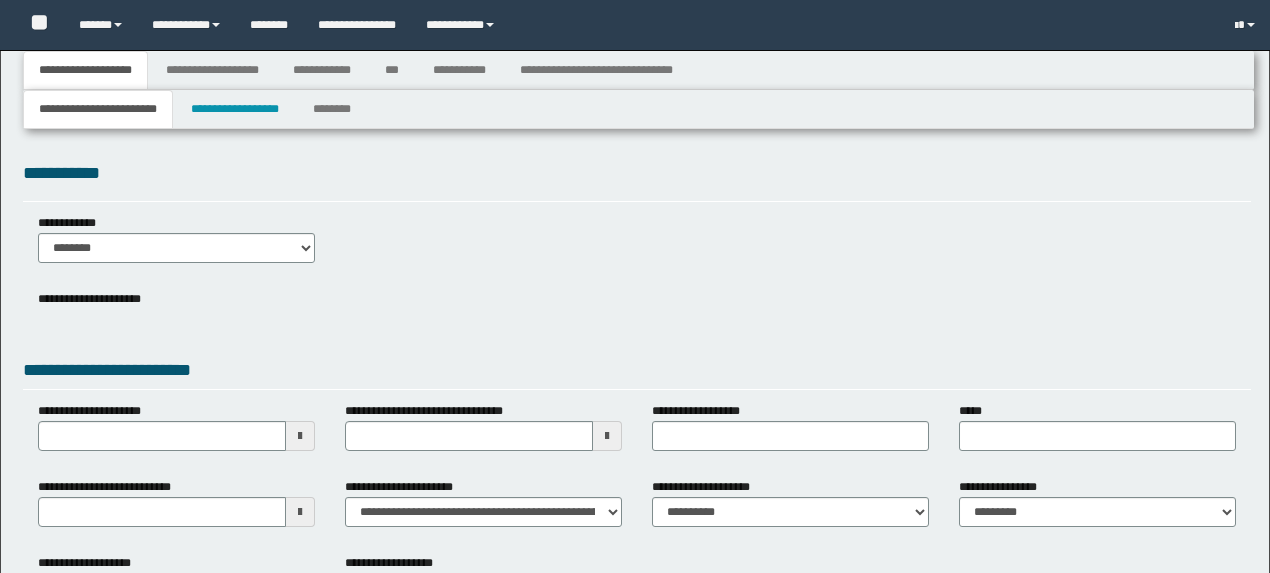 type 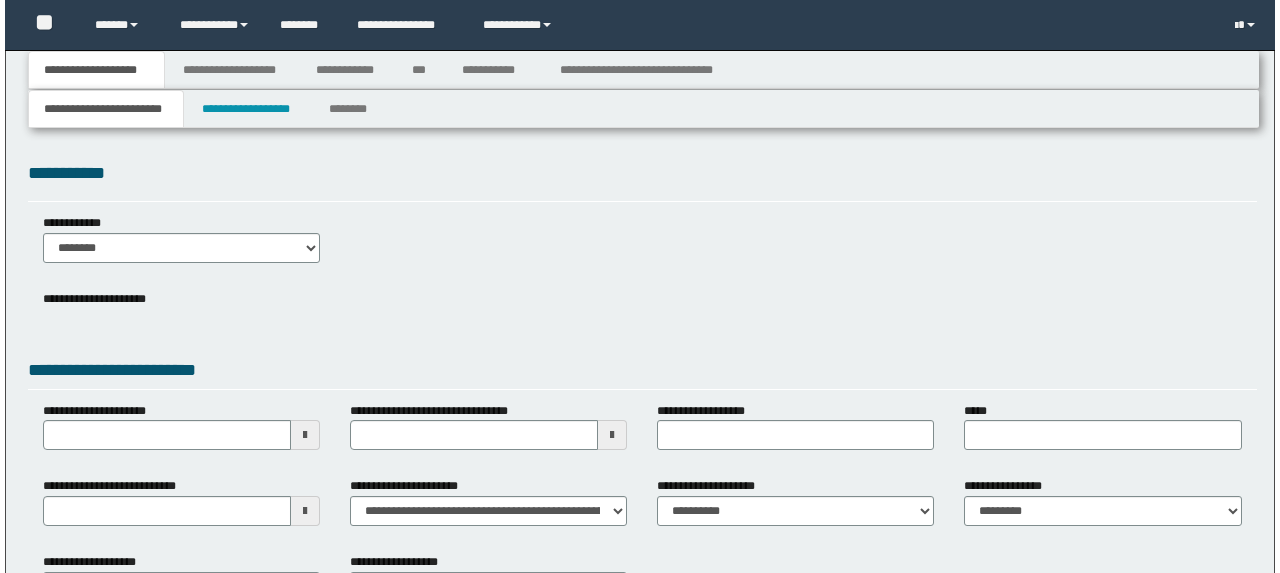 scroll, scrollTop: 0, scrollLeft: 0, axis: both 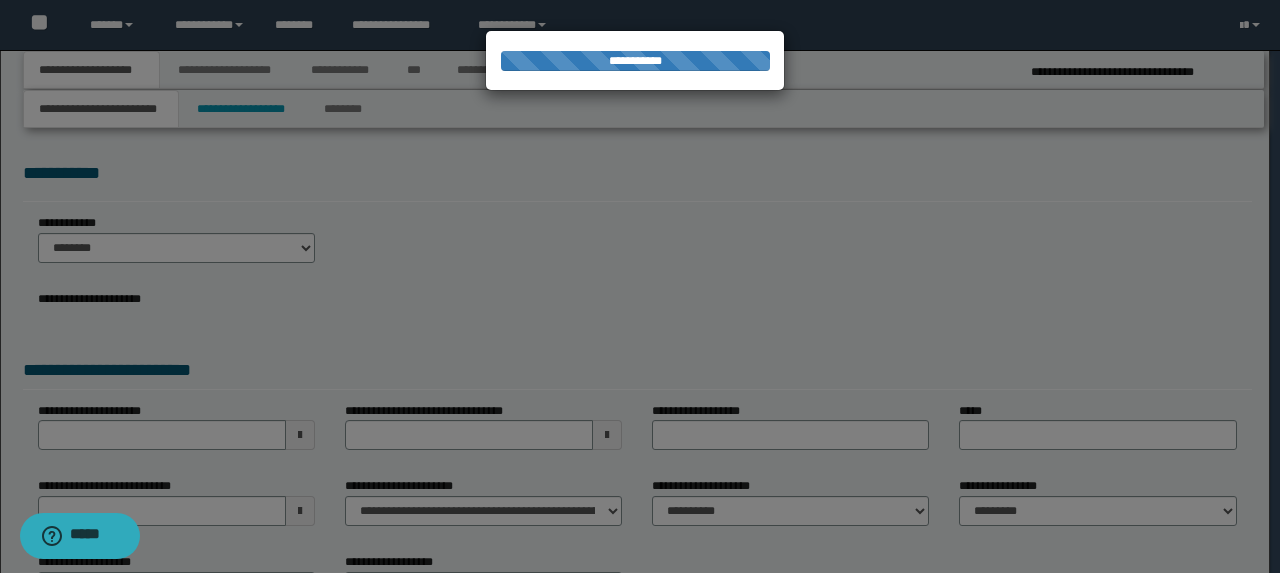 type on "**********" 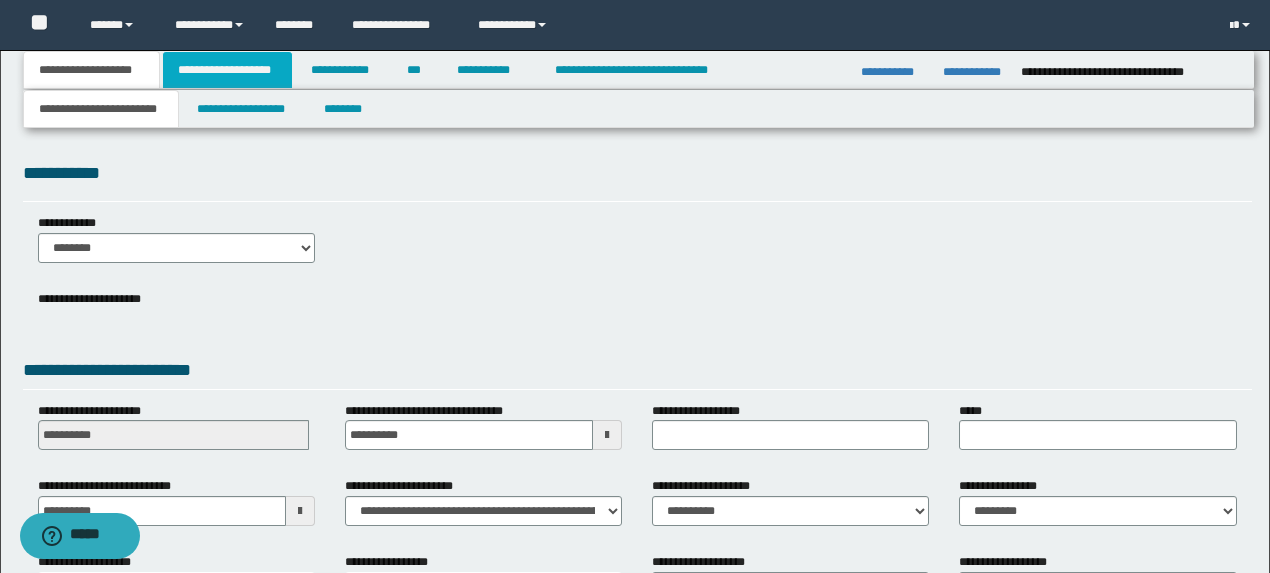 click on "**********" at bounding box center [227, 70] 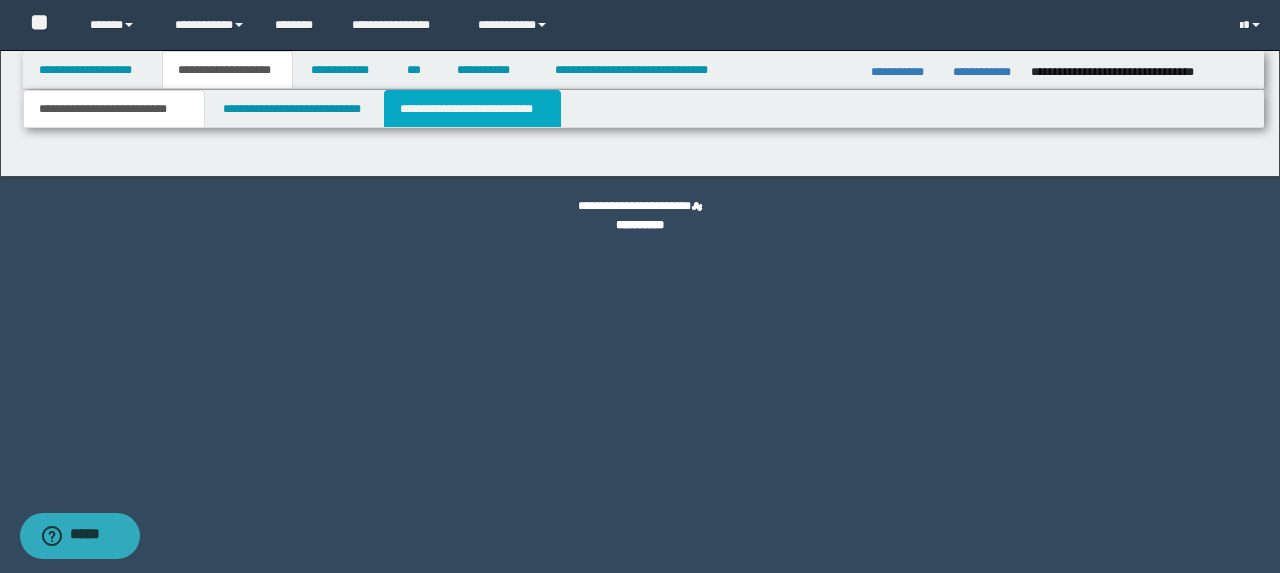 click on "**********" at bounding box center [472, 109] 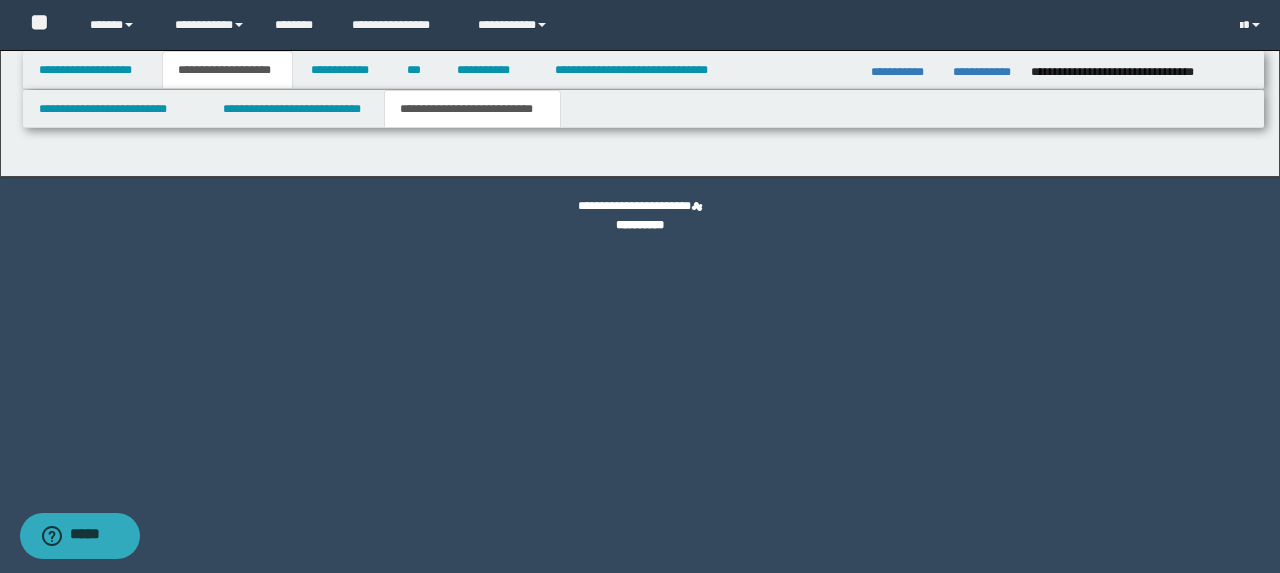 scroll, scrollTop: 0, scrollLeft: 0, axis: both 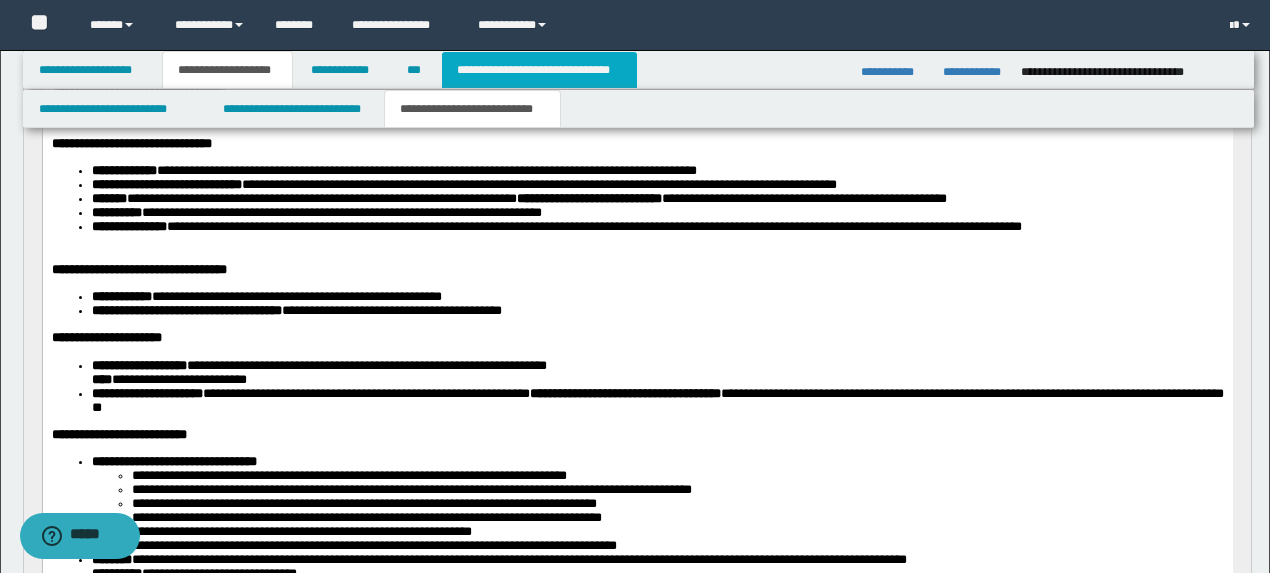 click on "**********" at bounding box center (539, 70) 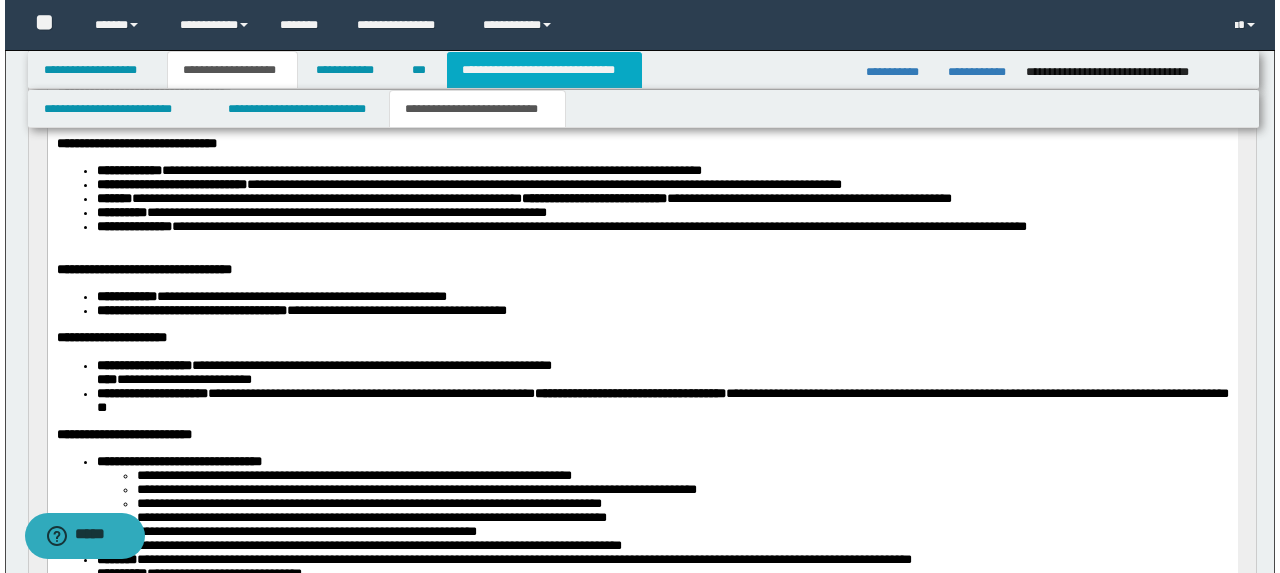 scroll, scrollTop: 0, scrollLeft: 0, axis: both 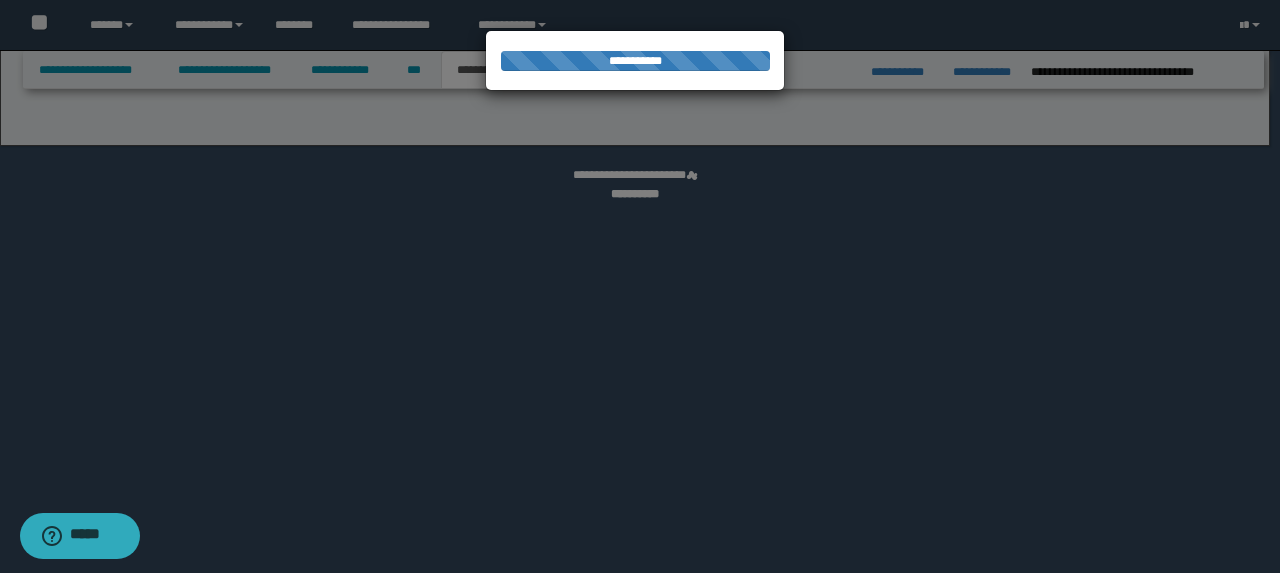 select on "*" 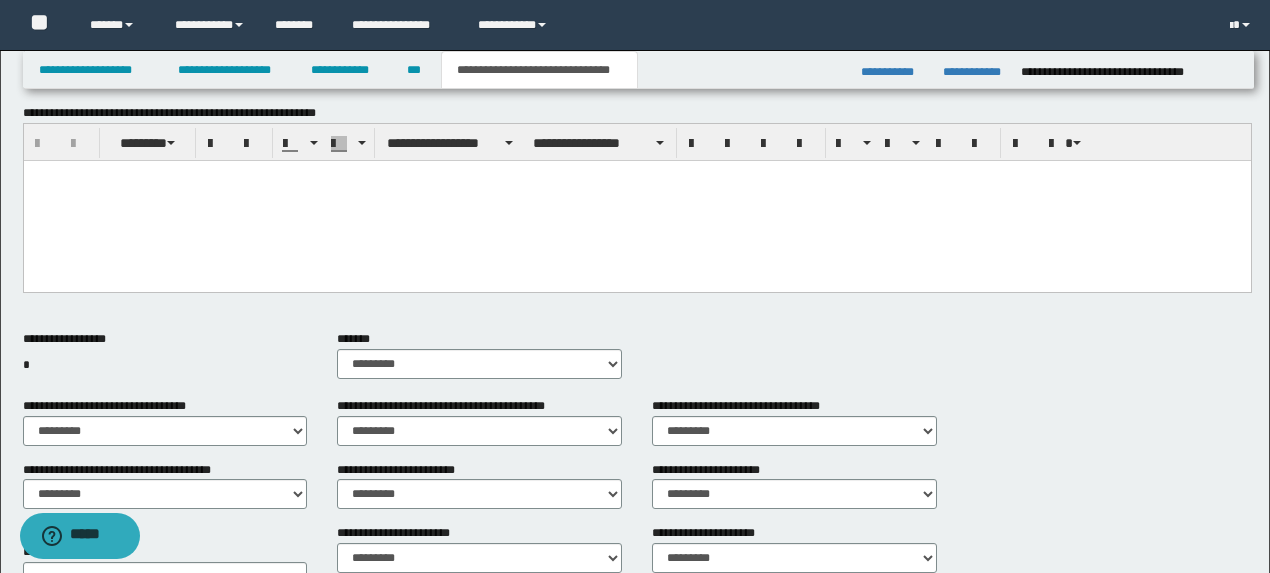 scroll, scrollTop: 534, scrollLeft: 0, axis: vertical 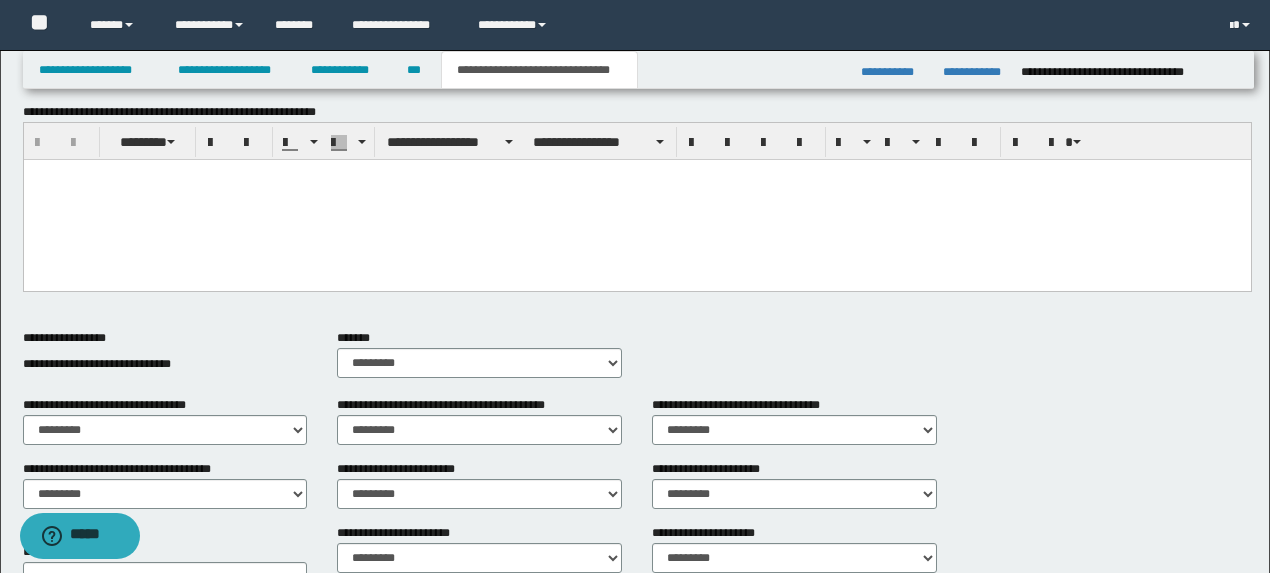 click at bounding box center [636, 175] 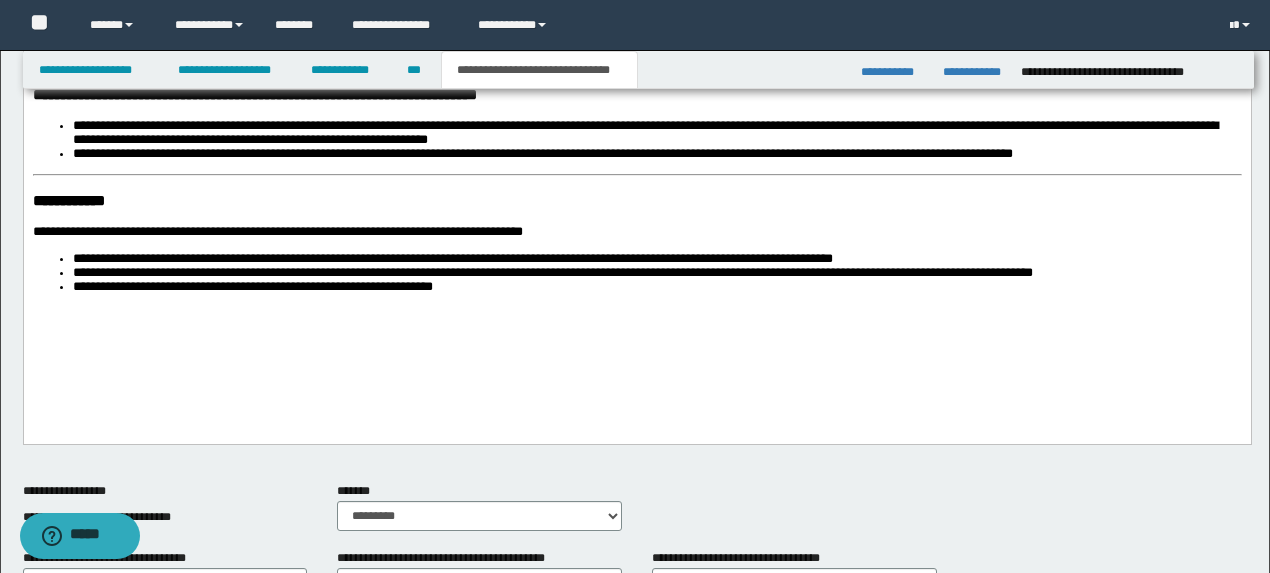 scroll, scrollTop: 889, scrollLeft: 0, axis: vertical 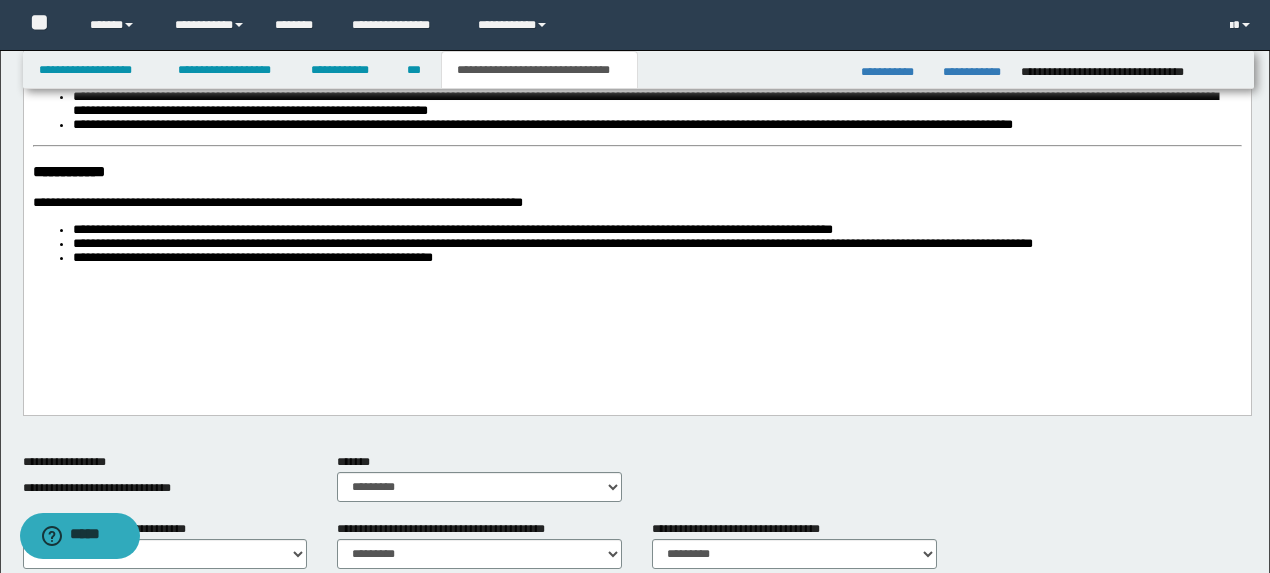 click on "**********" at bounding box center (68, 172) 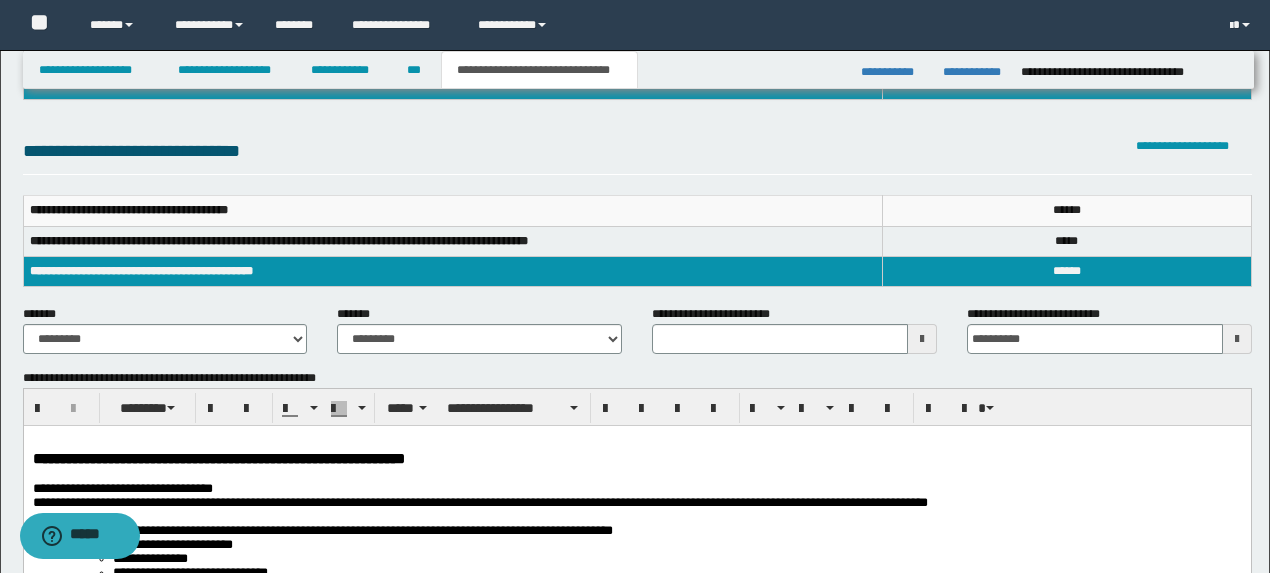 scroll, scrollTop: 267, scrollLeft: 0, axis: vertical 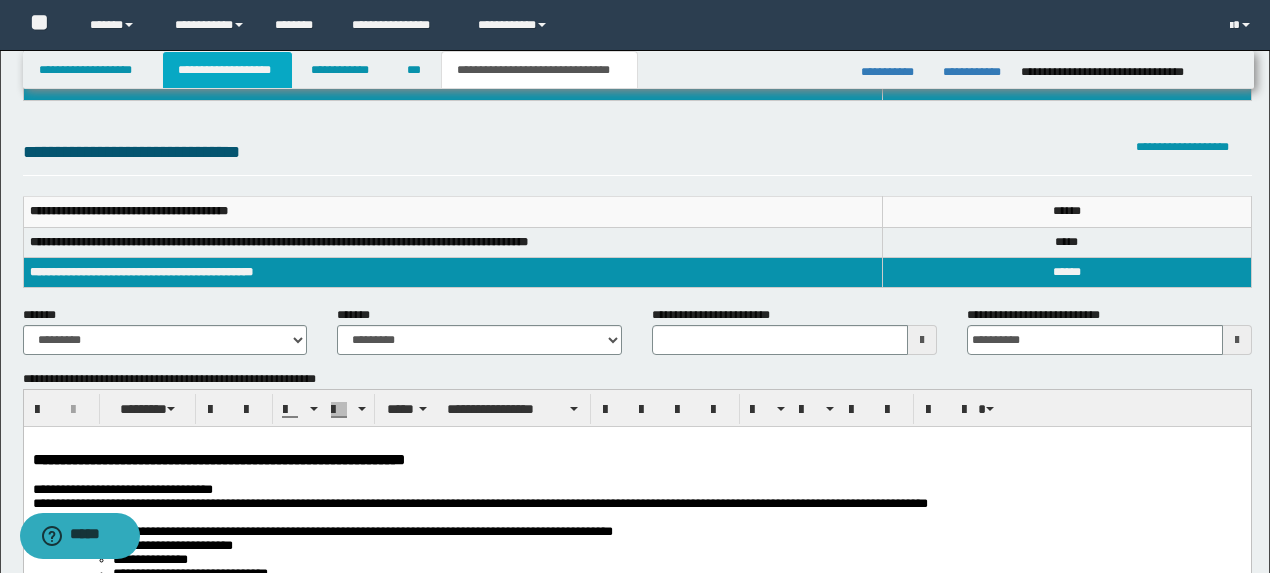 click on "**********" at bounding box center (227, 70) 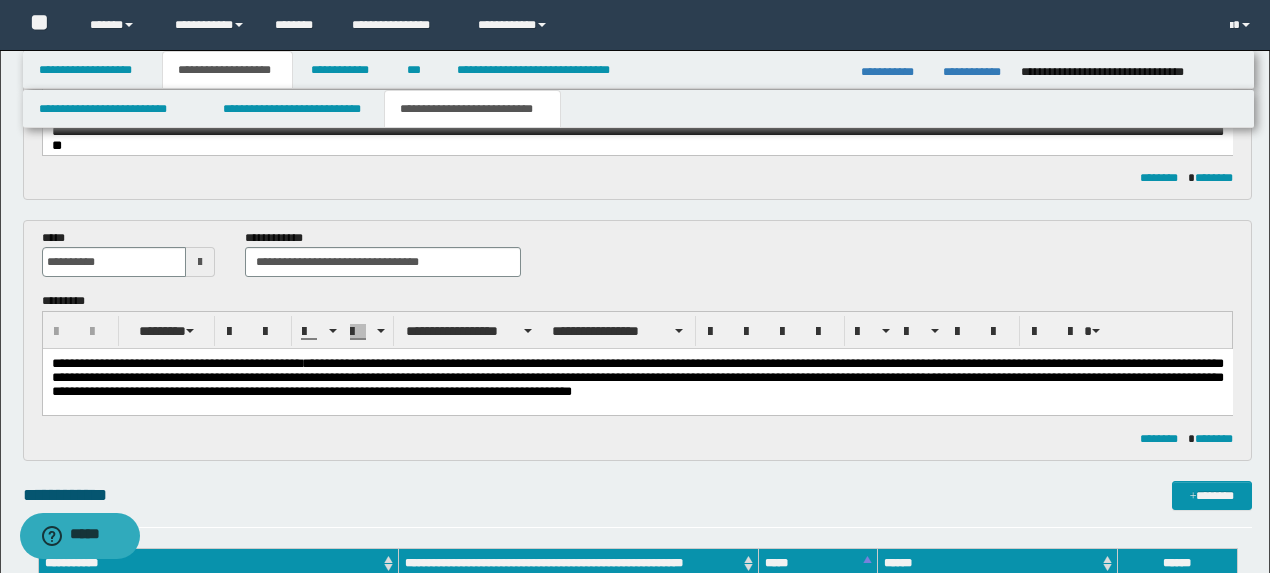 scroll, scrollTop: 250, scrollLeft: 0, axis: vertical 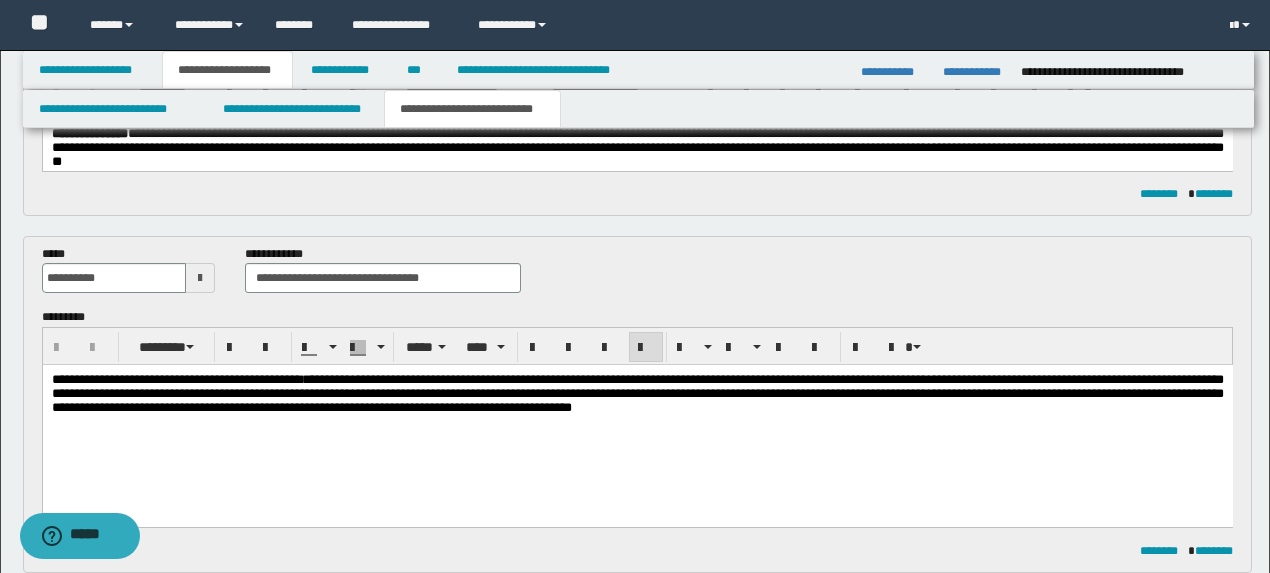 click on "**********" at bounding box center [637, 393] 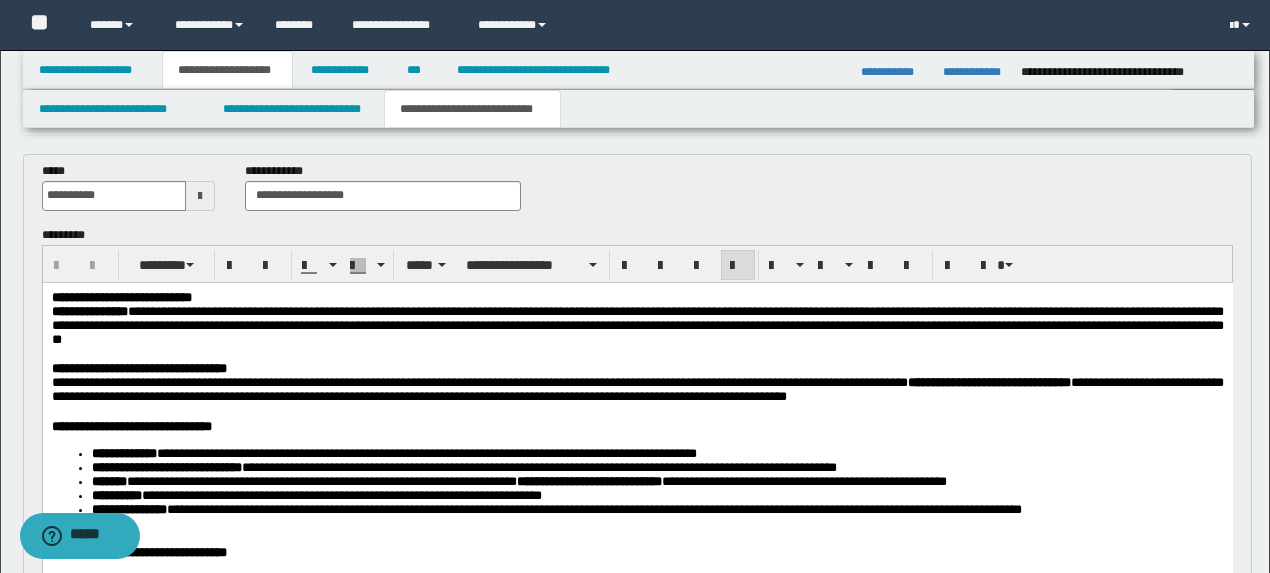 click on "**********" at bounding box center [637, 324] 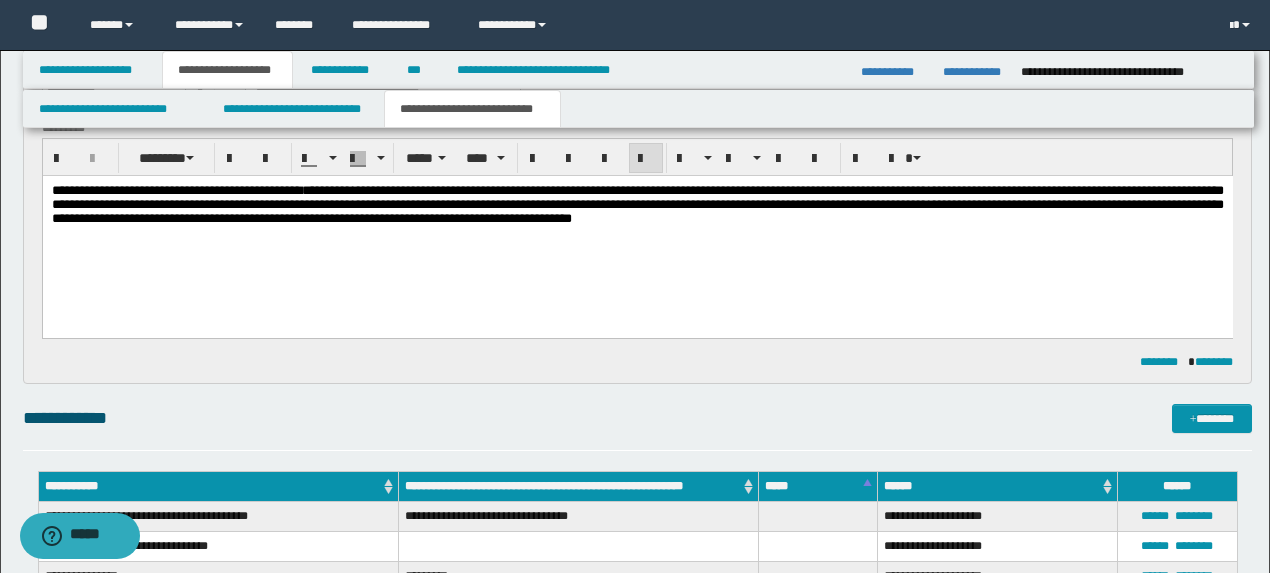 scroll, scrollTop: 1422, scrollLeft: 0, axis: vertical 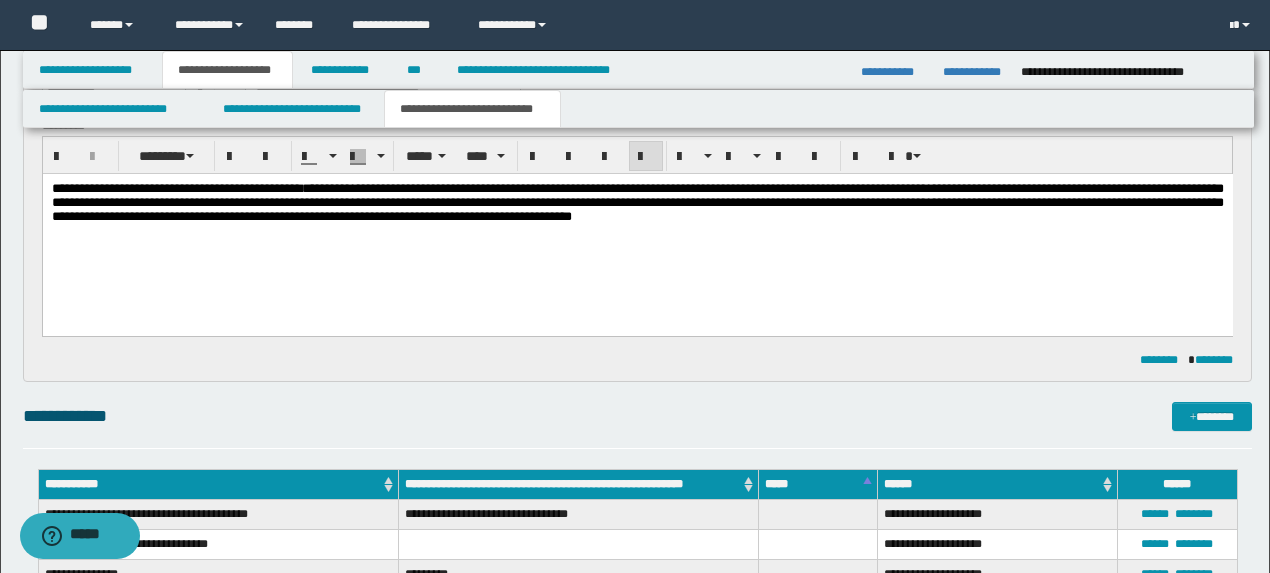 click on "**********" at bounding box center [637, 228] 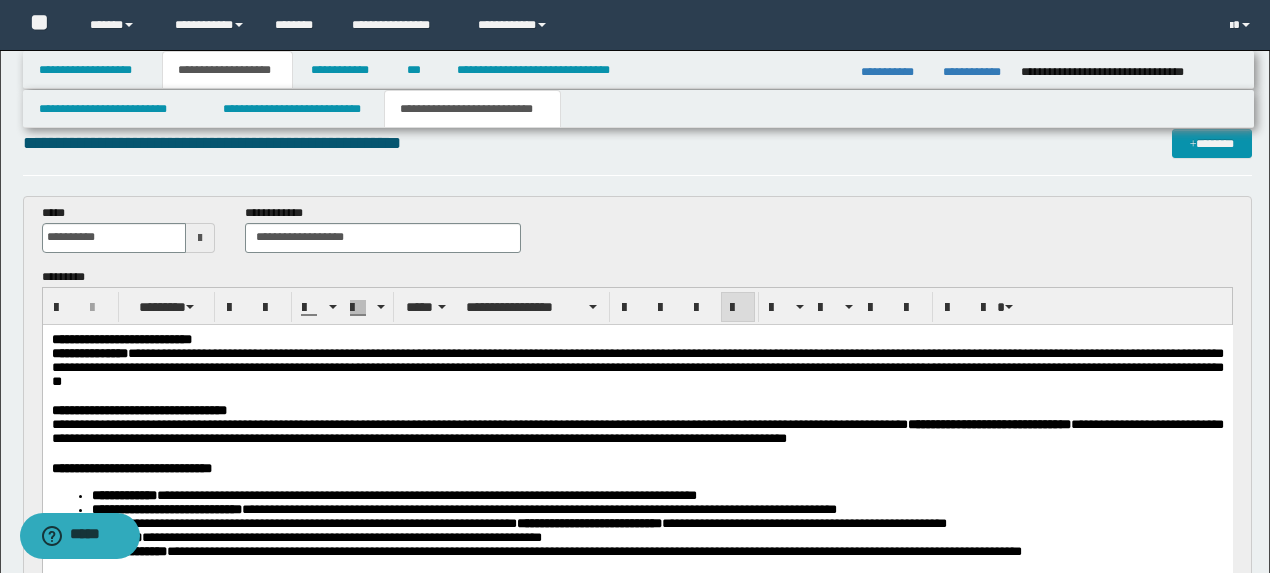 scroll, scrollTop: 0, scrollLeft: 0, axis: both 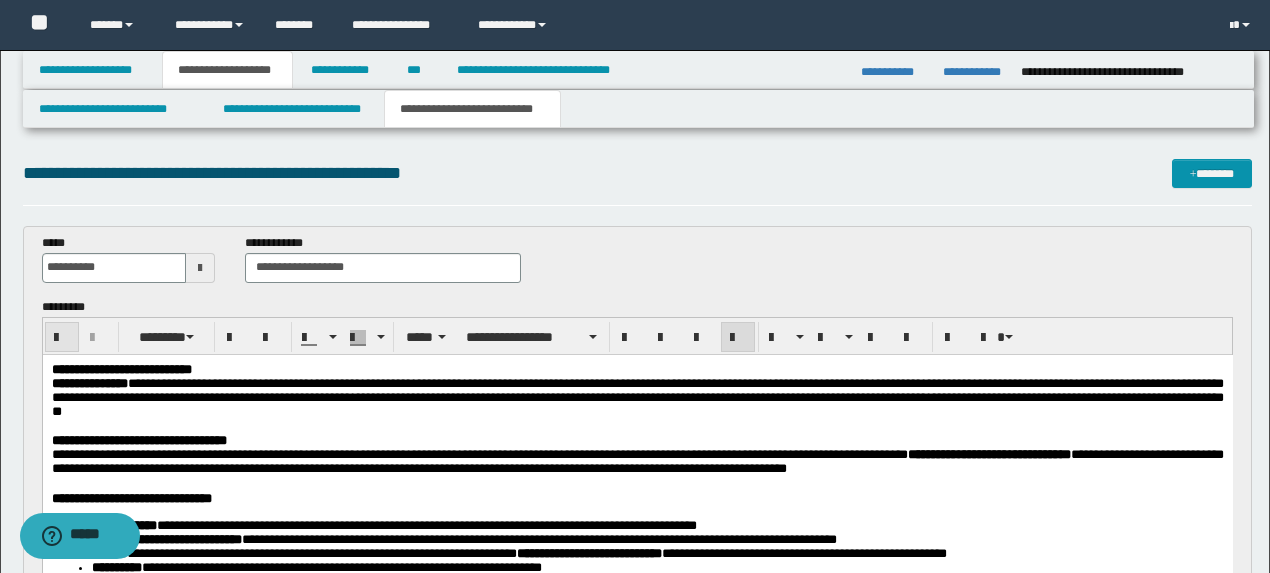 click at bounding box center (62, 338) 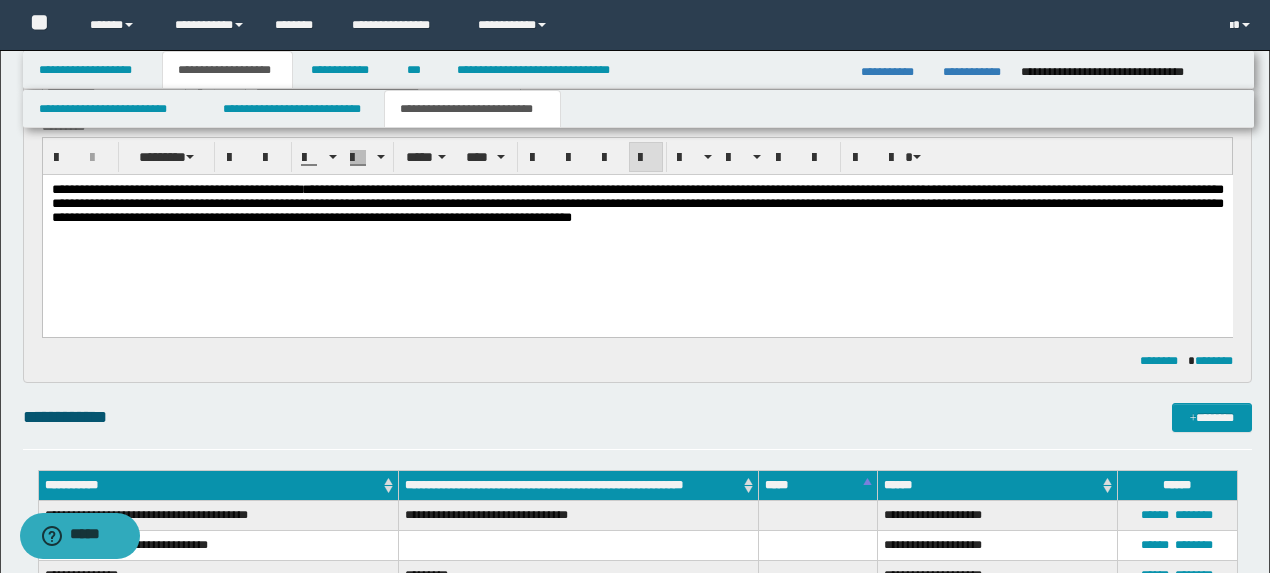 scroll, scrollTop: 500, scrollLeft: 0, axis: vertical 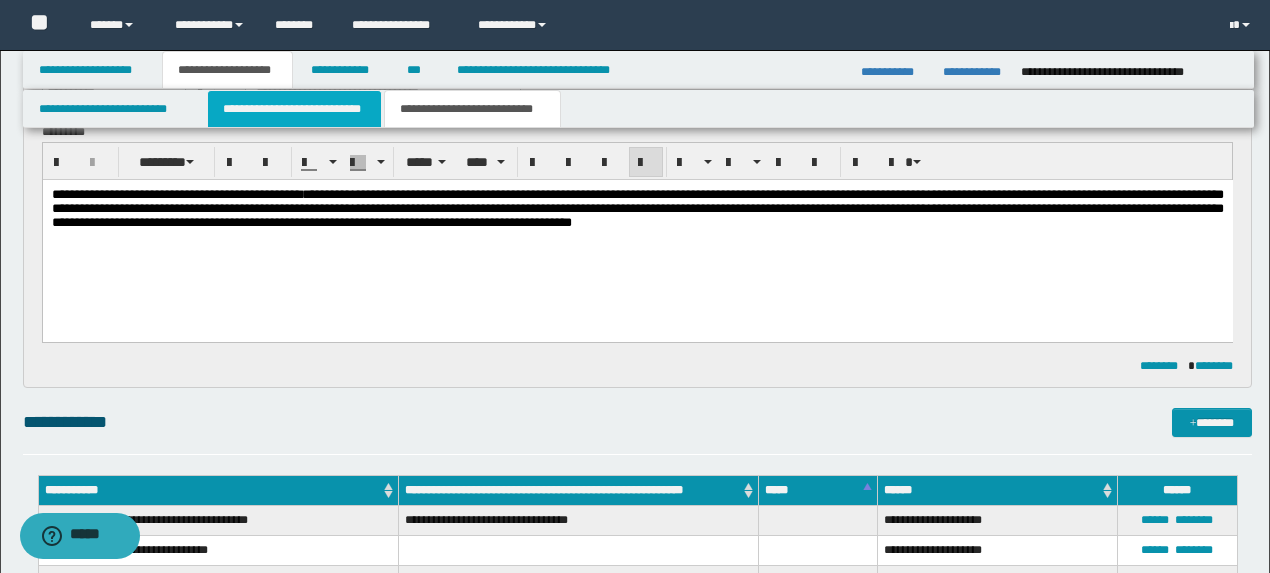 click on "**********" at bounding box center [294, 109] 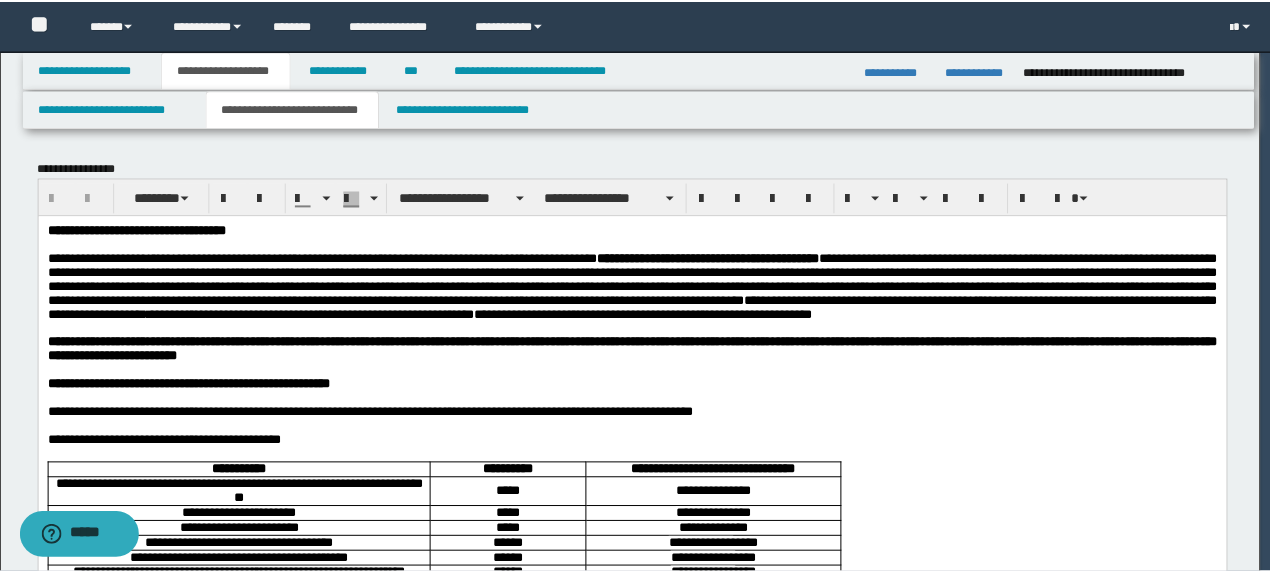 scroll, scrollTop: 0, scrollLeft: 0, axis: both 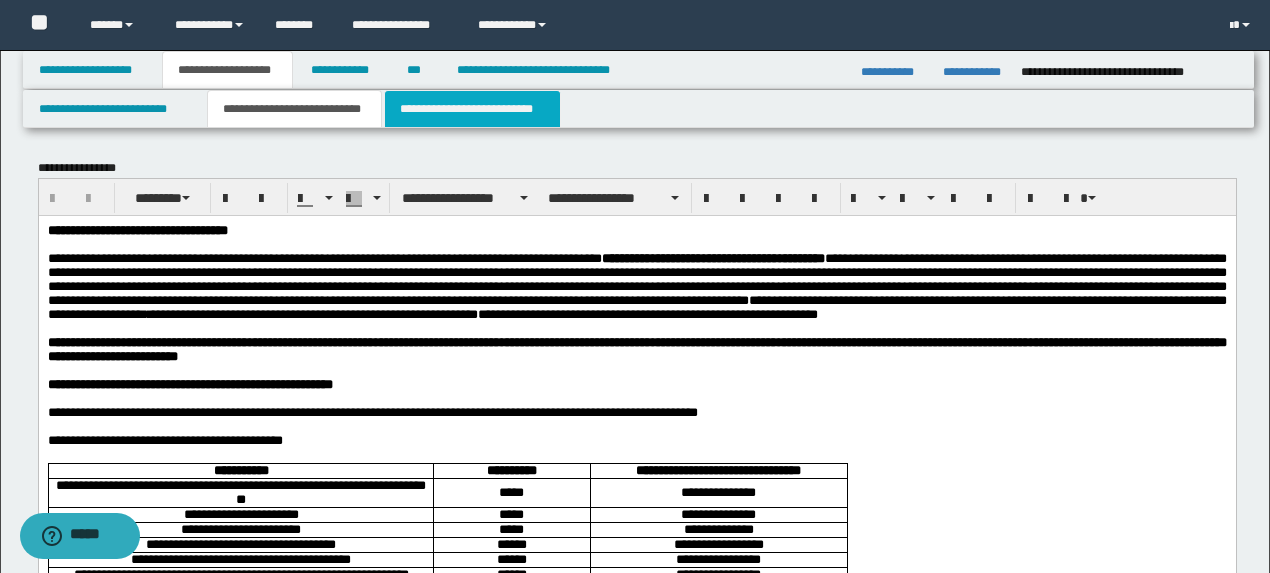click on "**********" at bounding box center (472, 109) 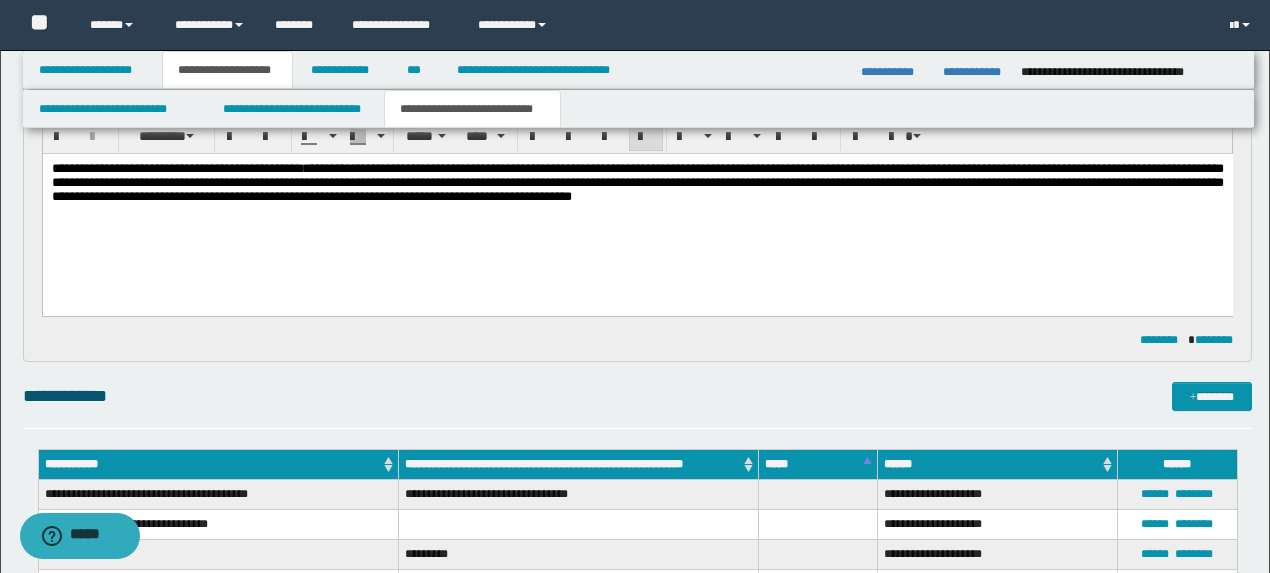 scroll, scrollTop: 500, scrollLeft: 0, axis: vertical 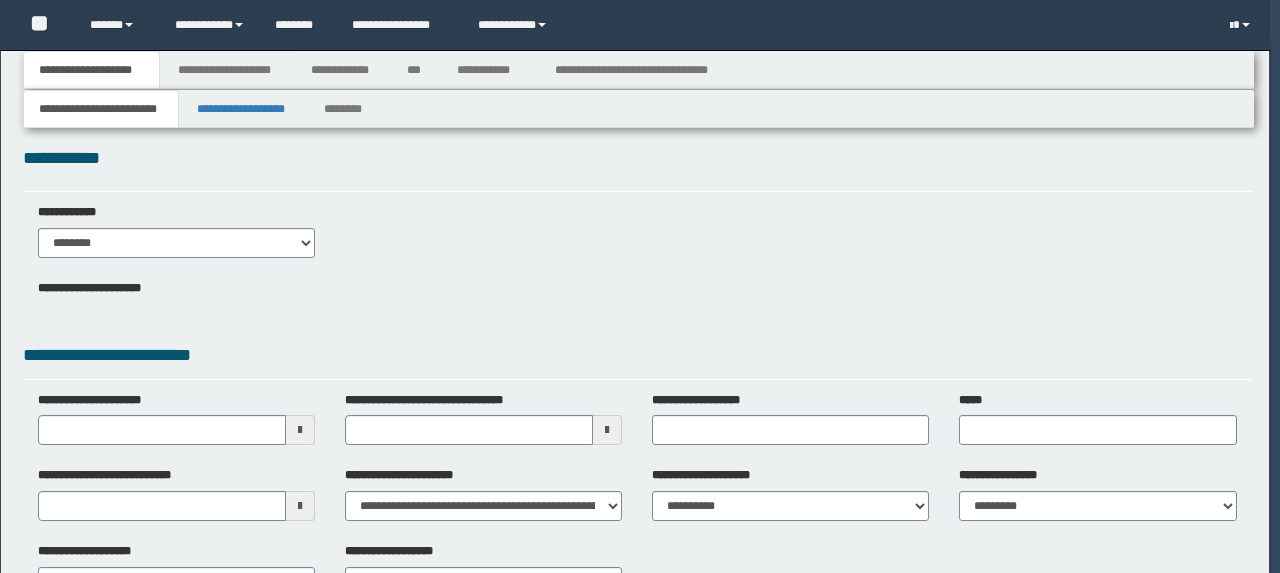 type 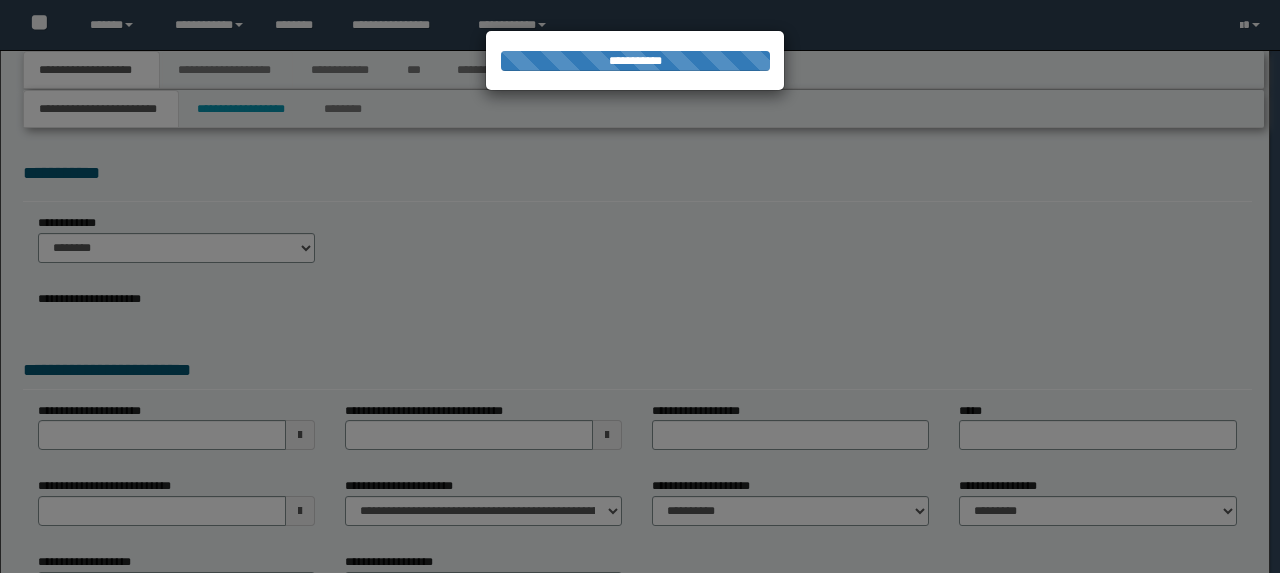 scroll, scrollTop: 0, scrollLeft: 0, axis: both 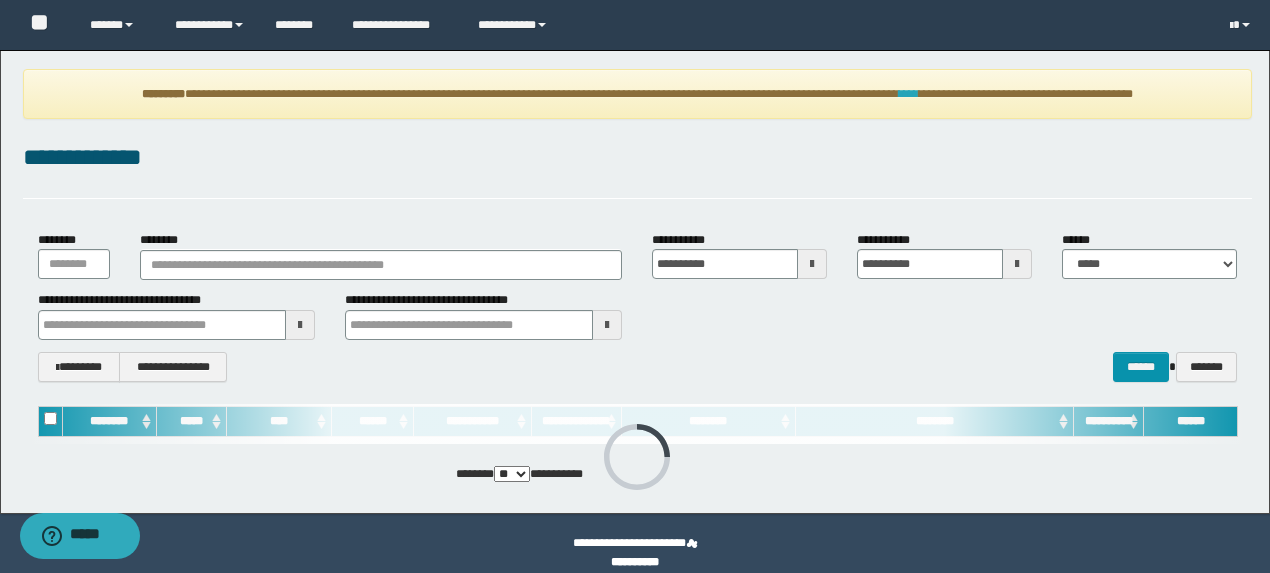 click on "****" at bounding box center (909, 94) 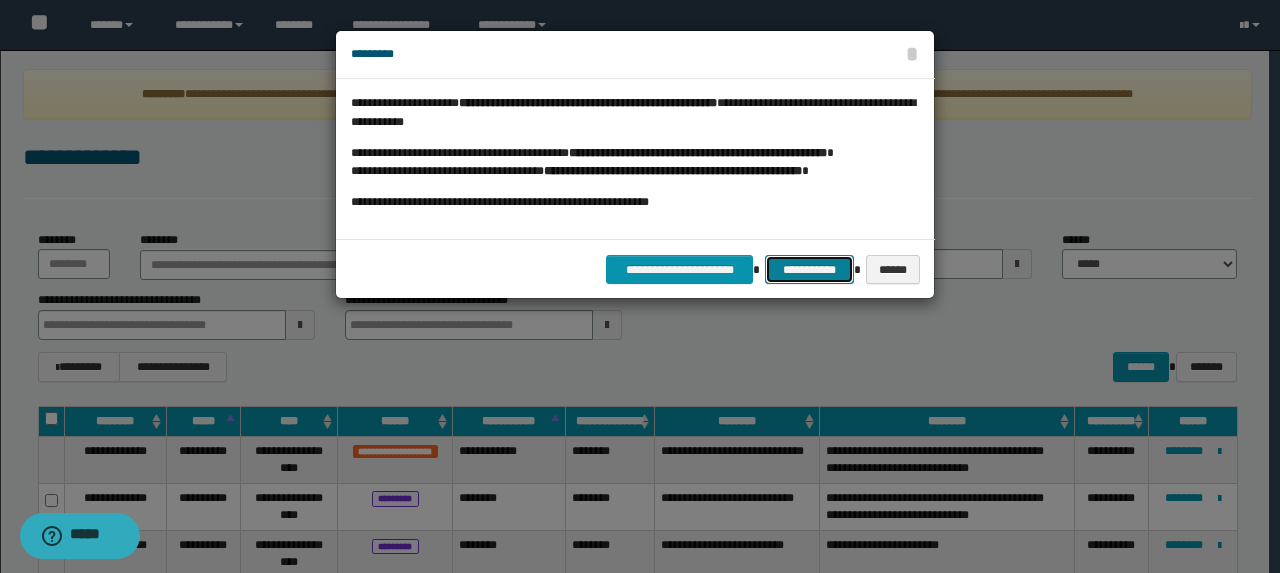 click on "**********" at bounding box center (809, 269) 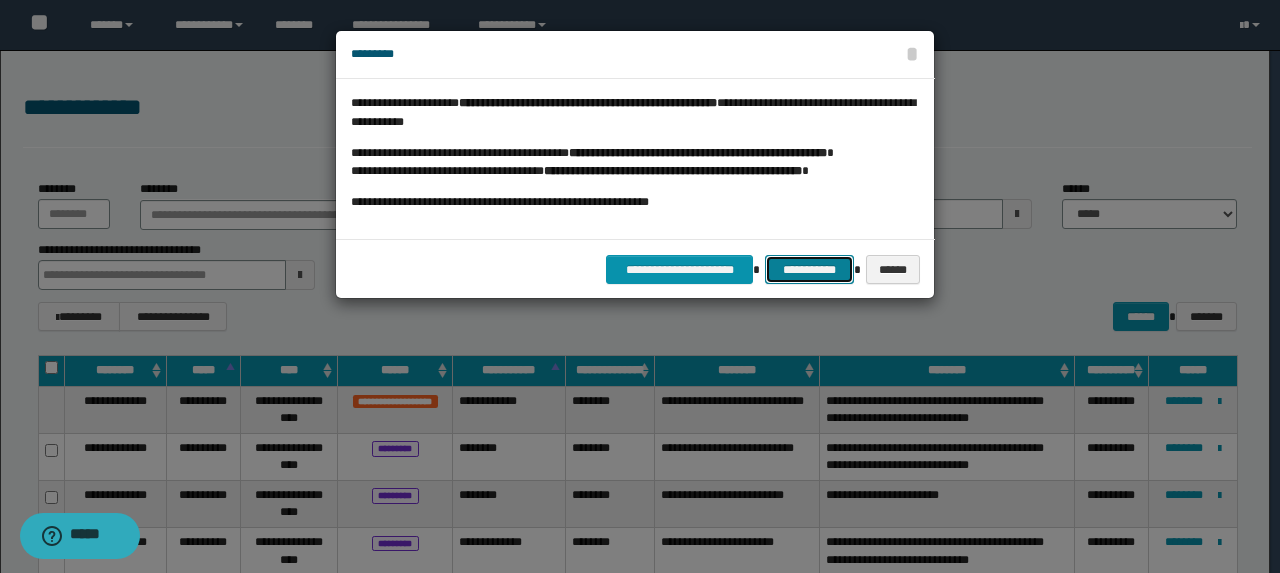 click on "**********" at bounding box center (809, 269) 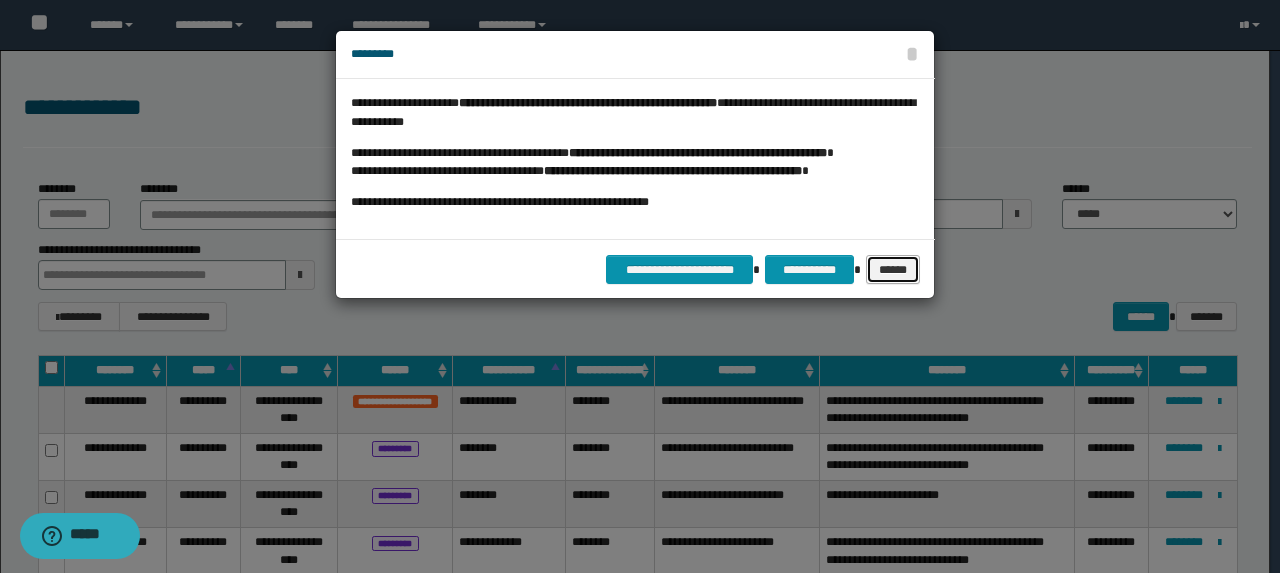 click on "******" at bounding box center [893, 269] 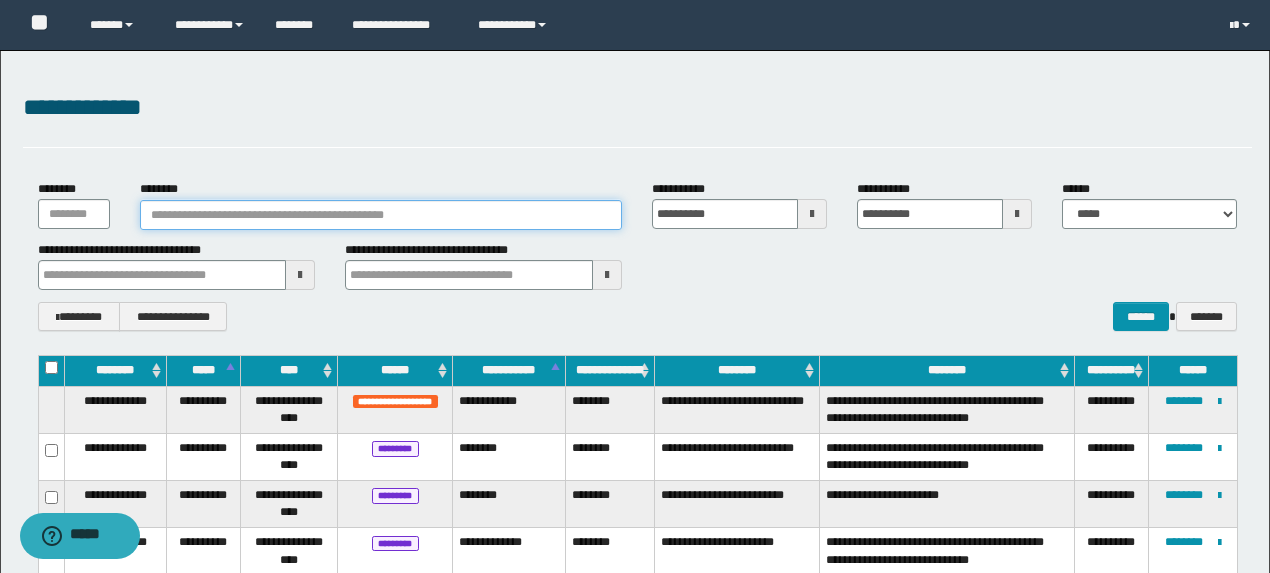 click on "********" at bounding box center [381, 215] 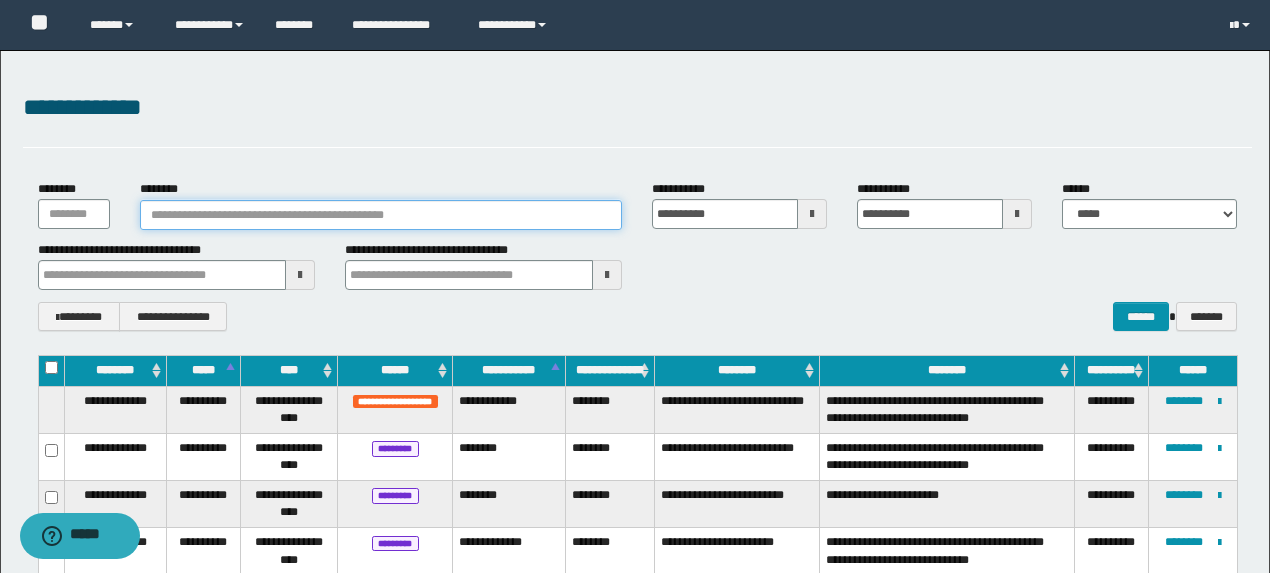 click on "********" at bounding box center [381, 215] 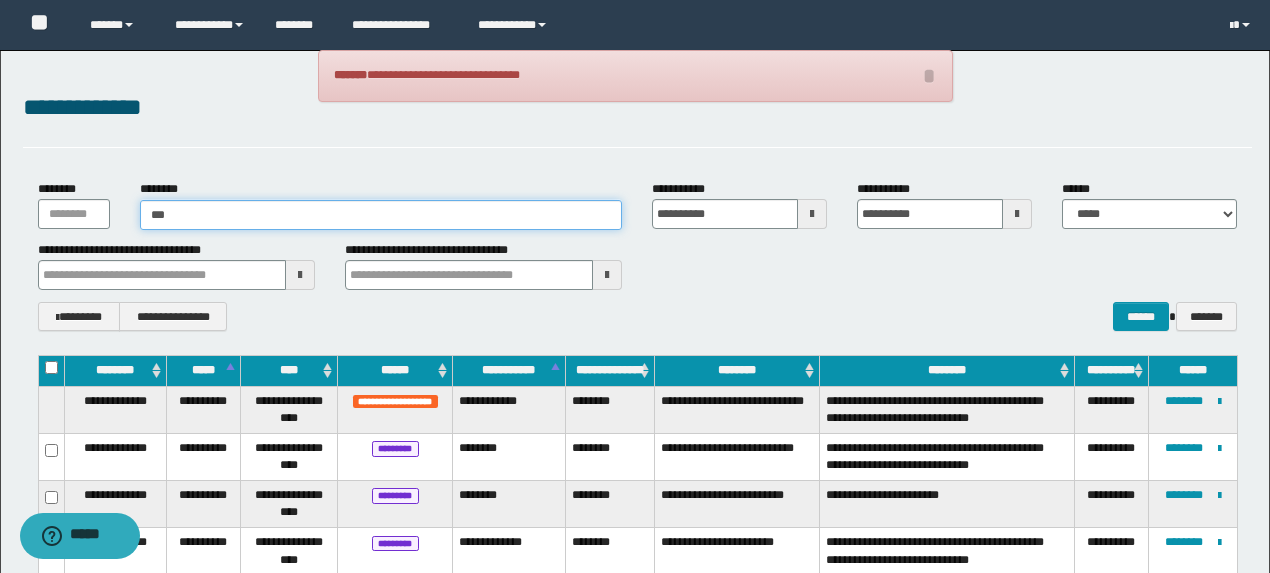 type on "****" 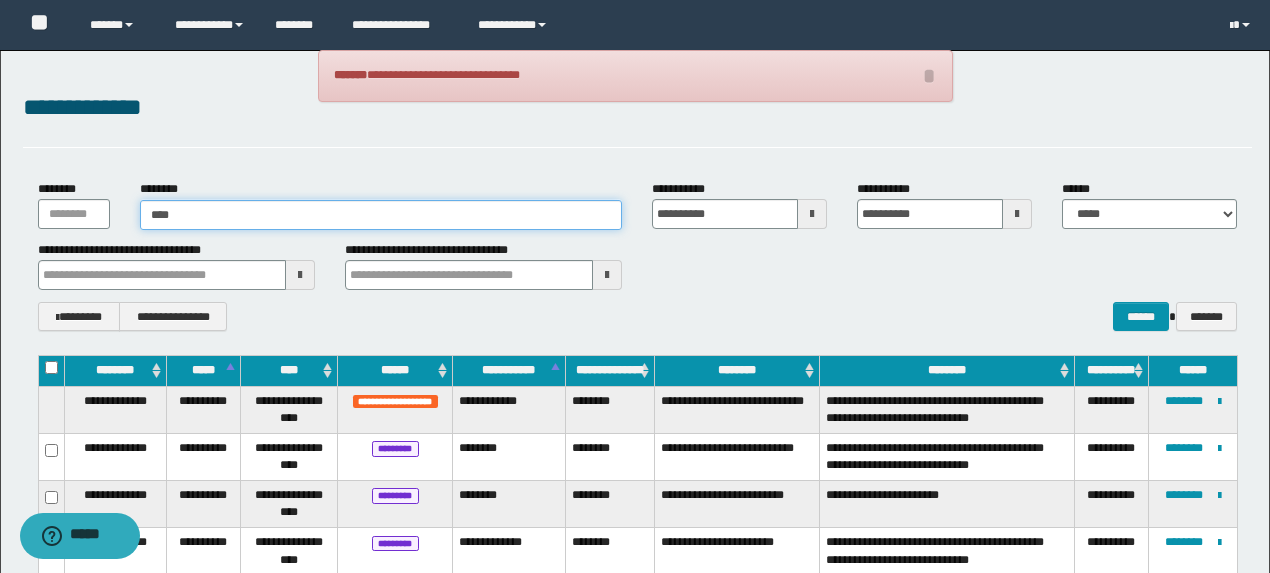 type on "****" 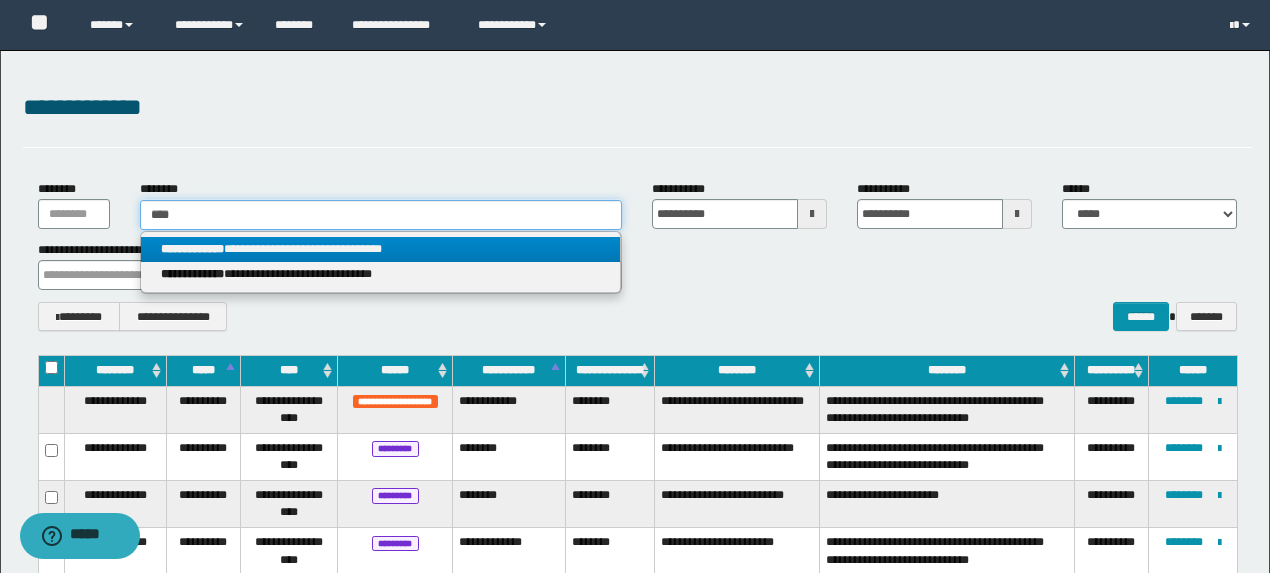 type on "****" 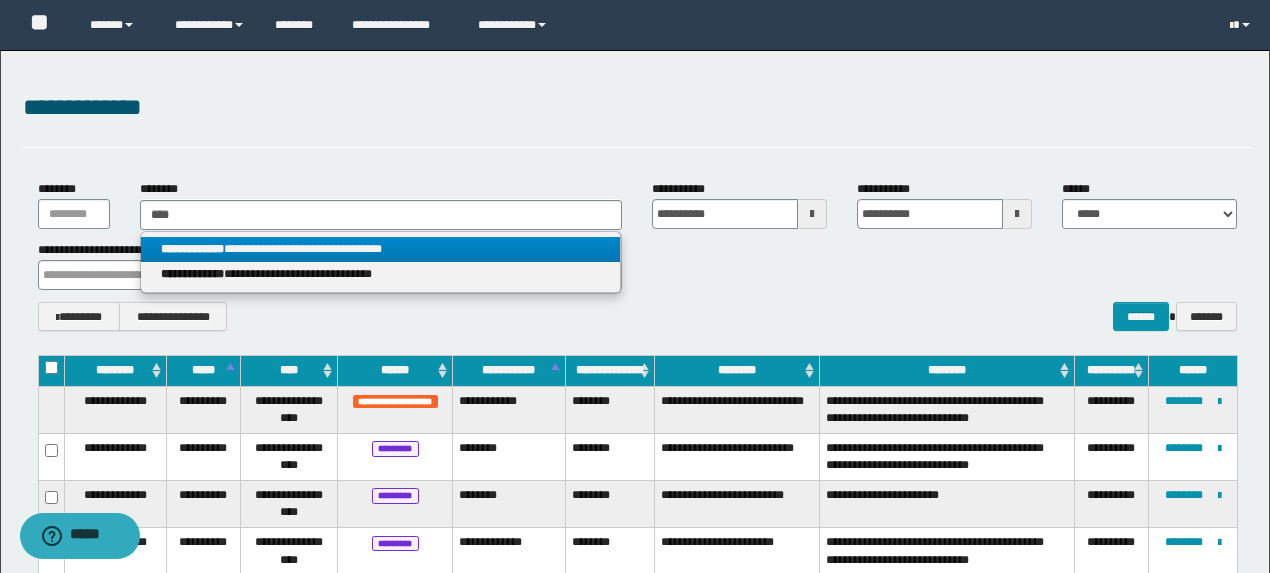click on "**********" at bounding box center [380, 249] 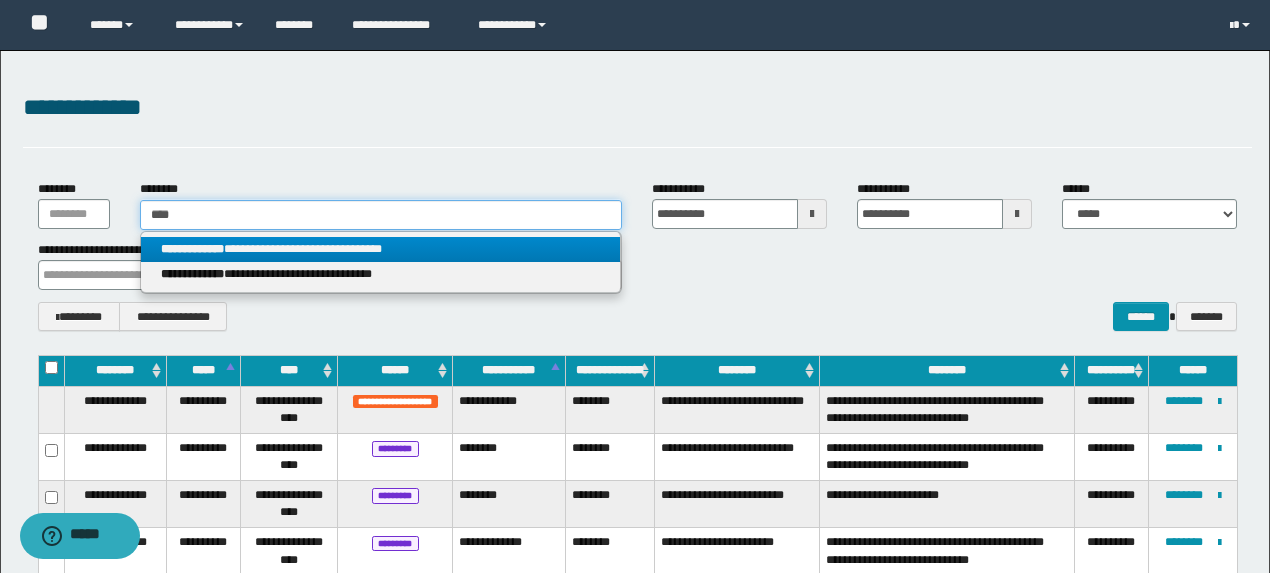 type 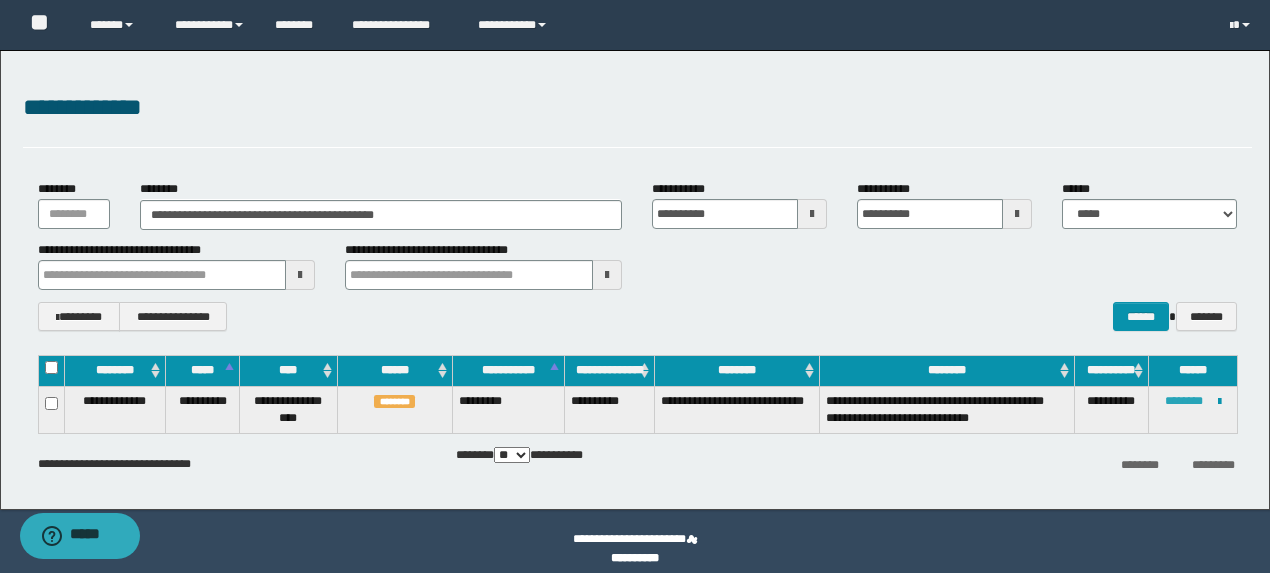 click on "********" at bounding box center [1184, 401] 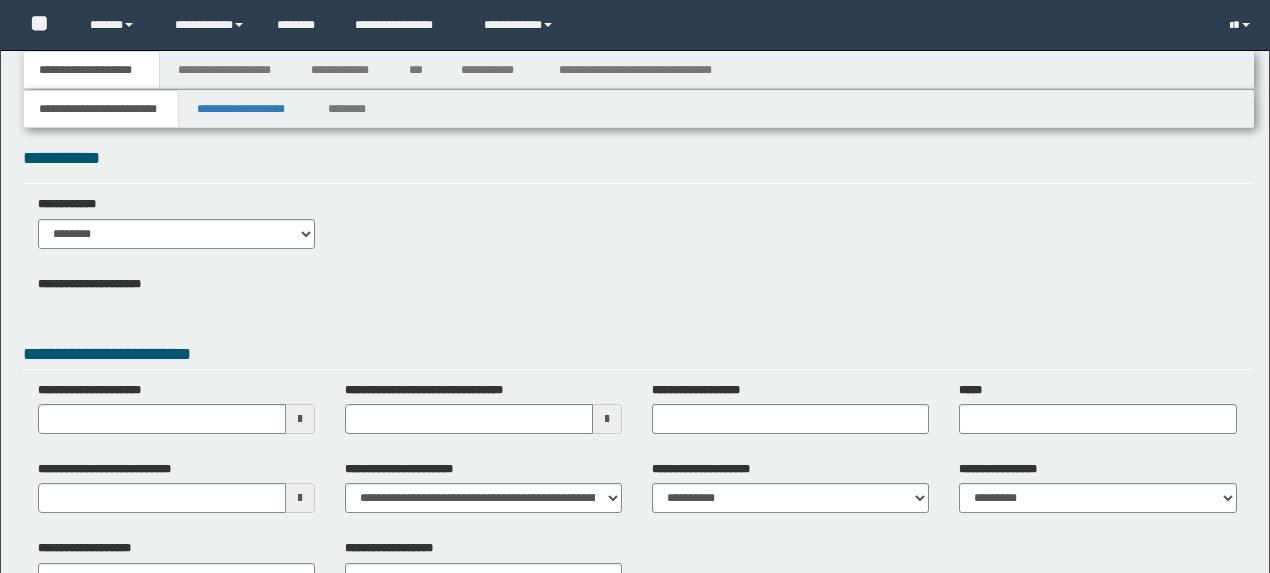 click on "**********" at bounding box center (227, 70) 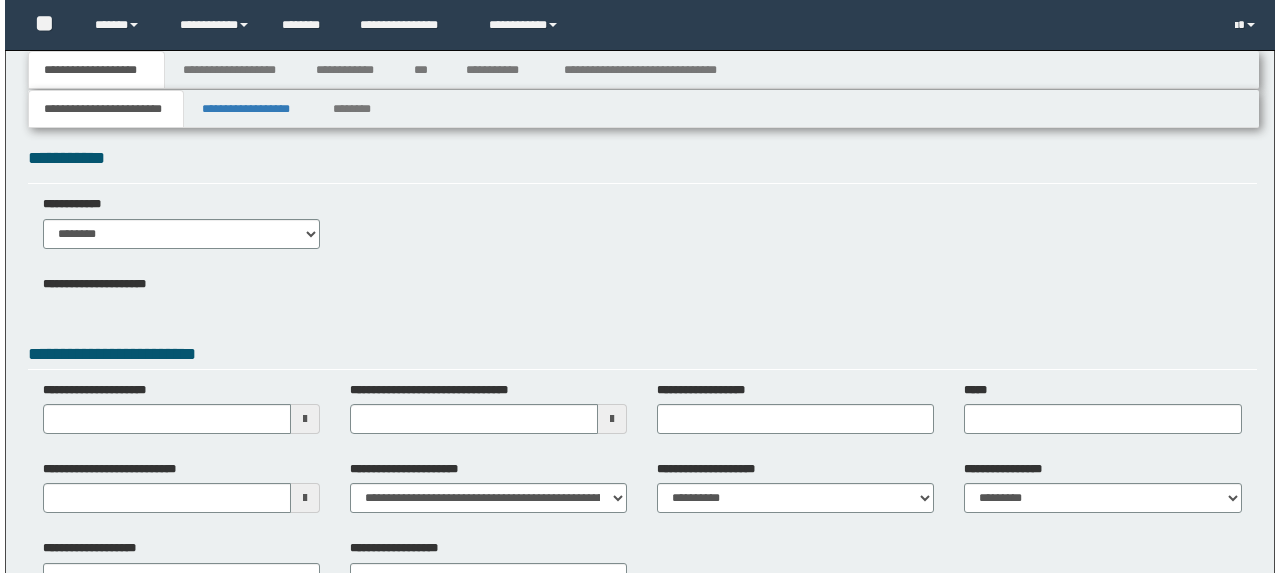 scroll, scrollTop: 0, scrollLeft: 0, axis: both 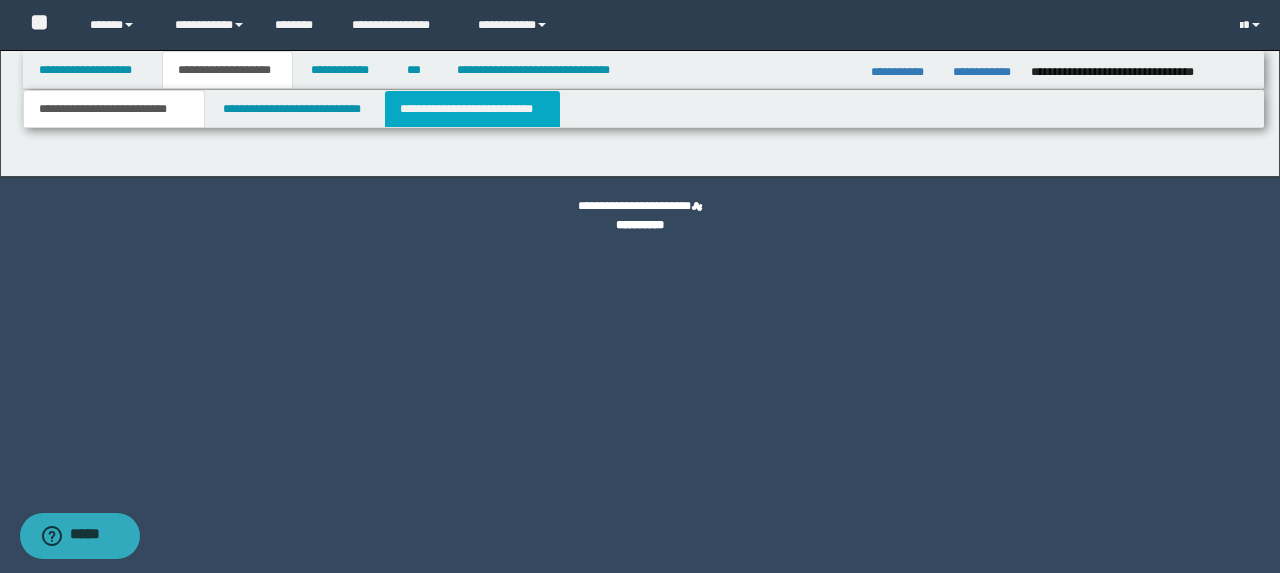click on "**********" at bounding box center [472, 109] 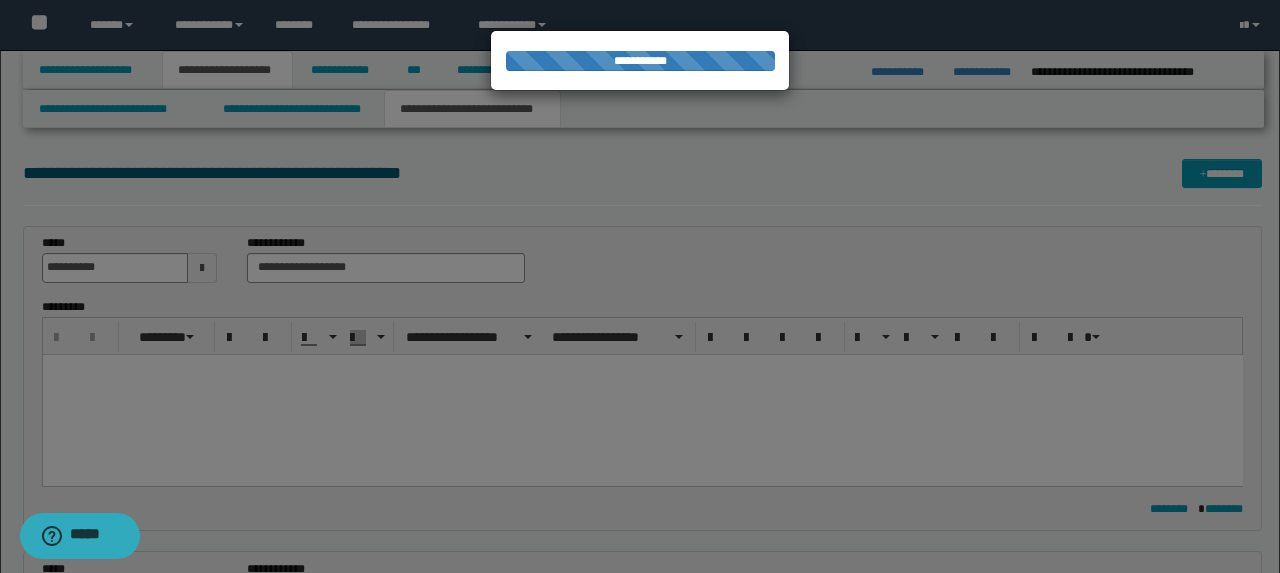 scroll, scrollTop: 0, scrollLeft: 0, axis: both 